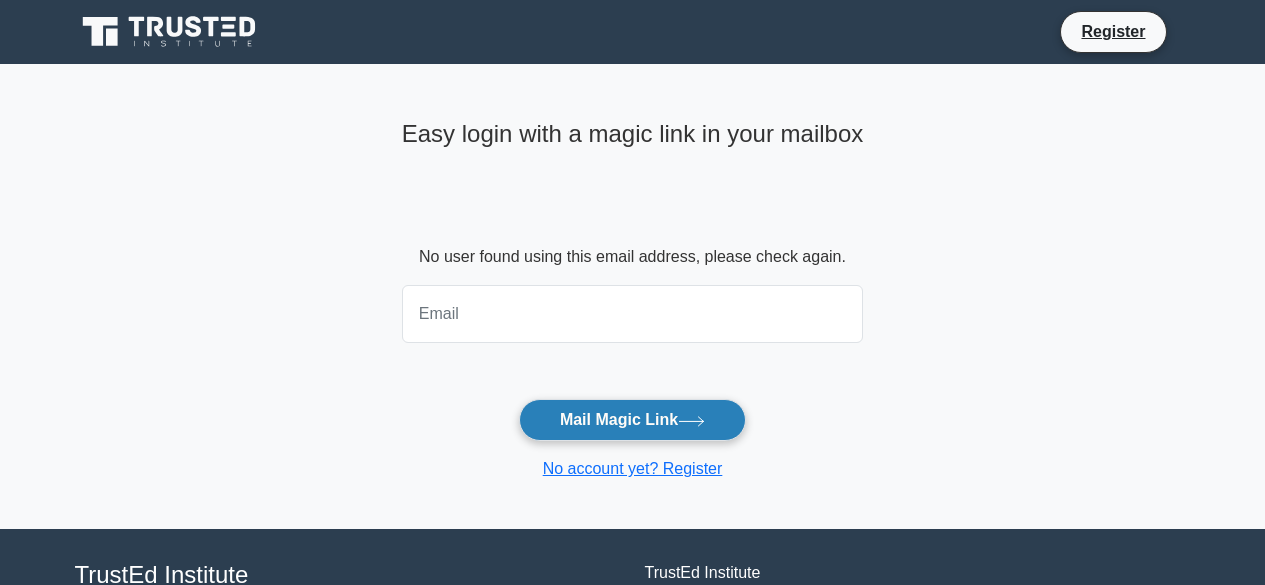scroll, scrollTop: 0, scrollLeft: 0, axis: both 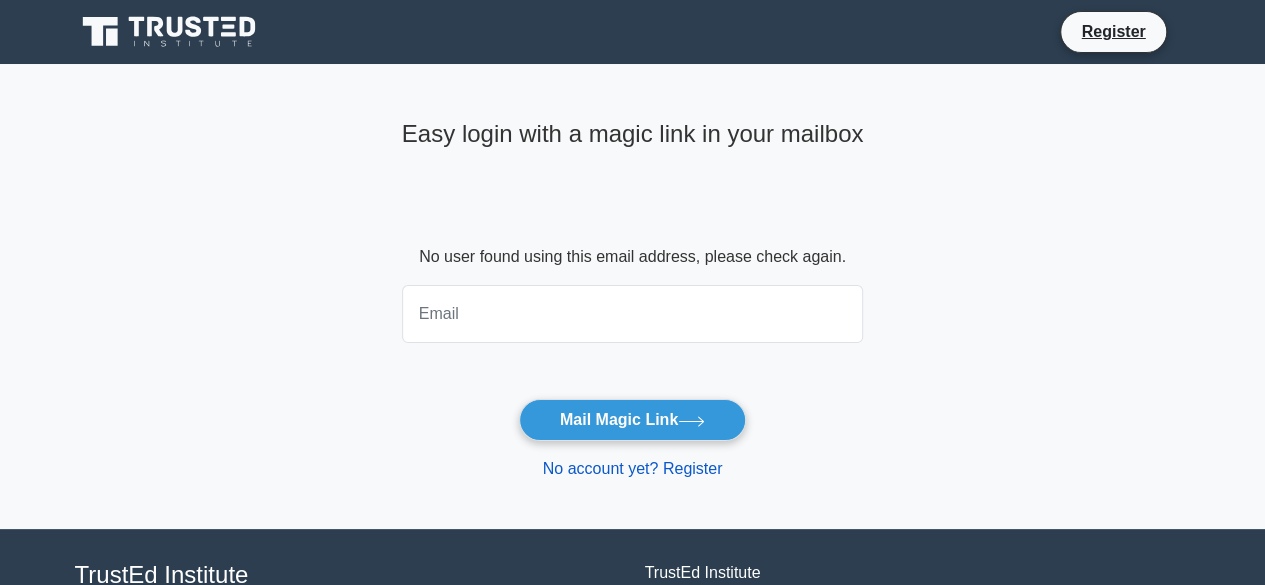 click on "No account yet? Register" at bounding box center [633, 468] 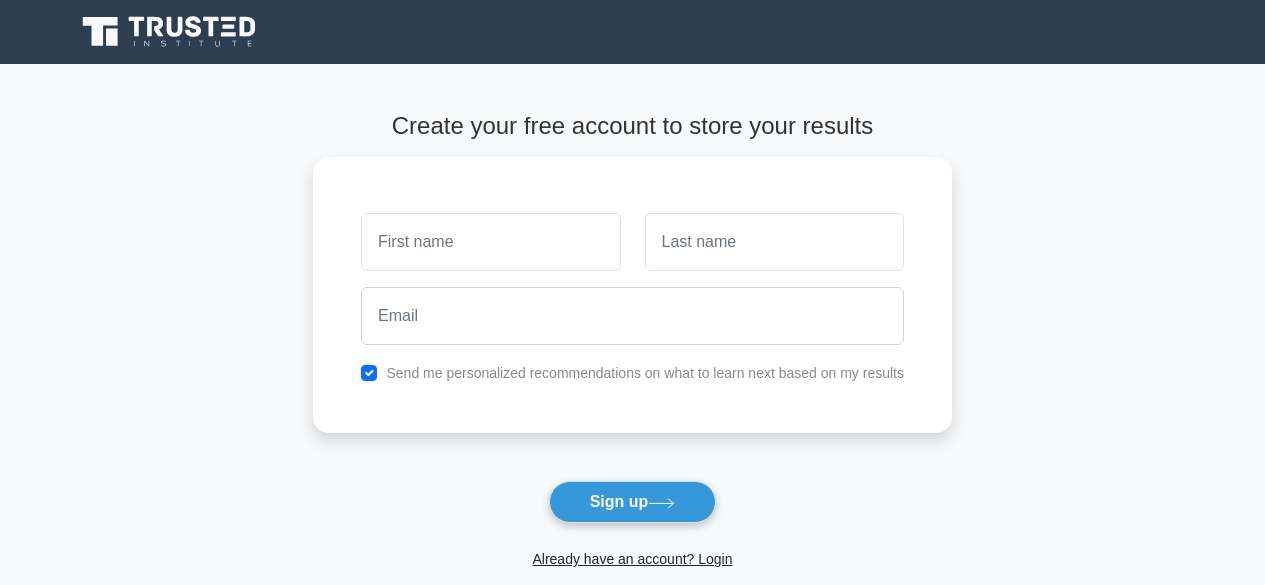 scroll, scrollTop: 0, scrollLeft: 0, axis: both 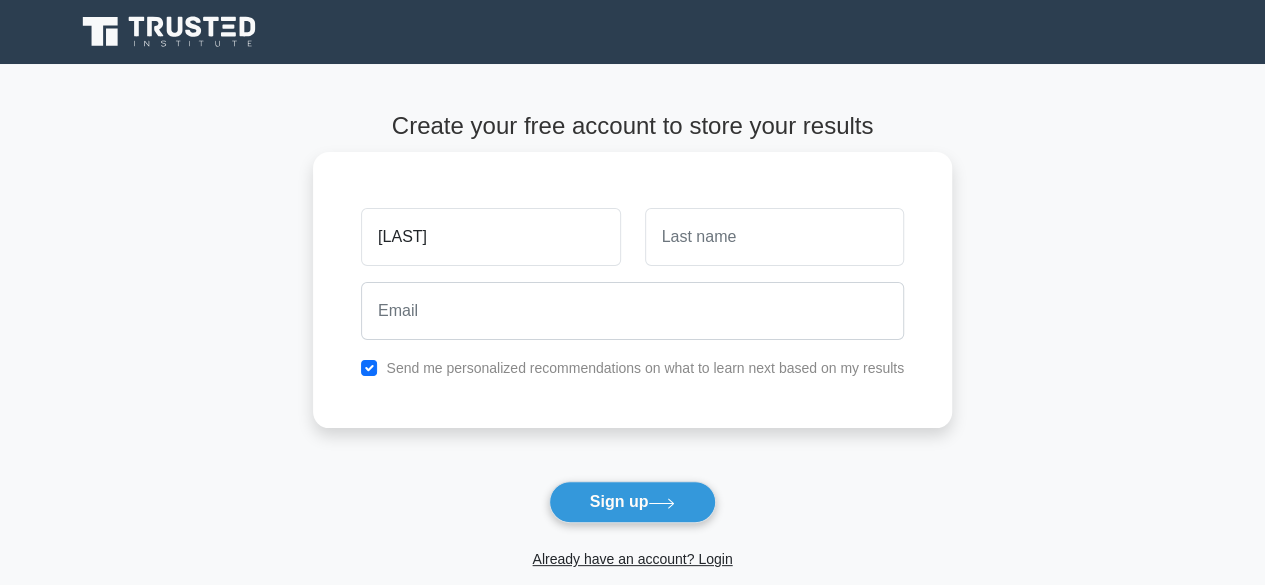 type on "[LAST]" 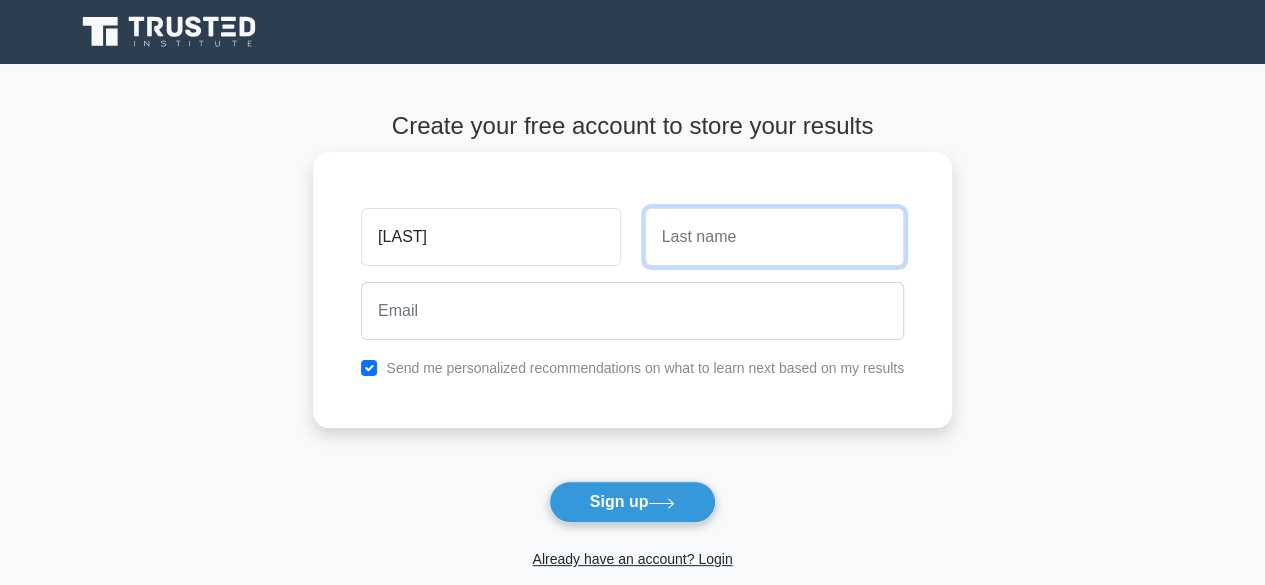 click at bounding box center (774, 237) 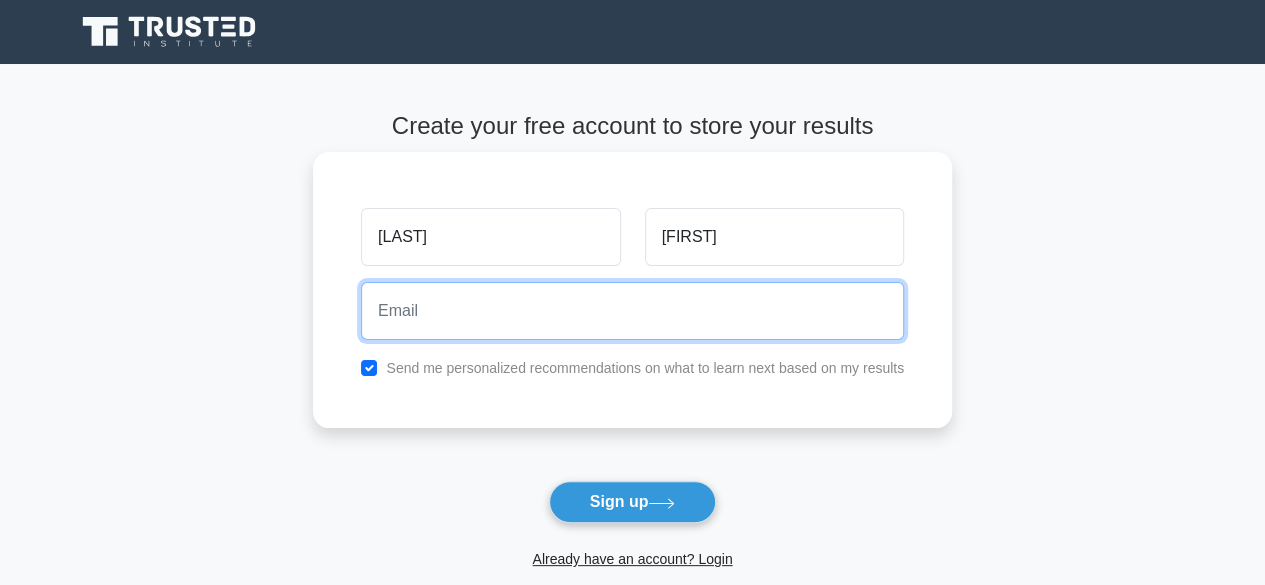 click at bounding box center [632, 311] 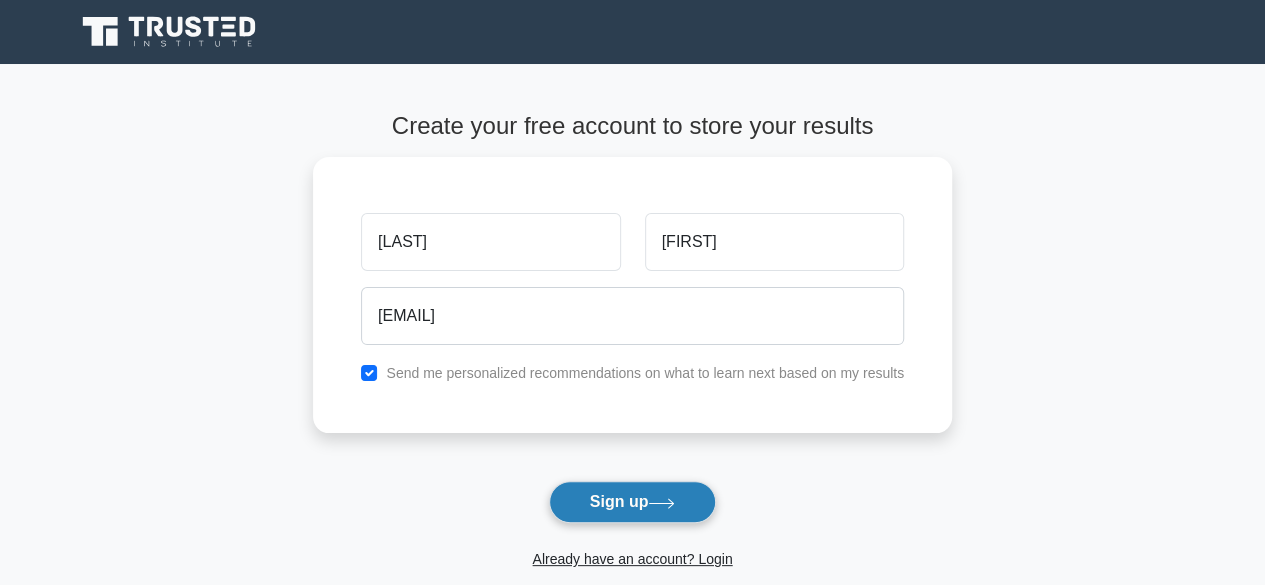 click on "Sign up" at bounding box center (633, 502) 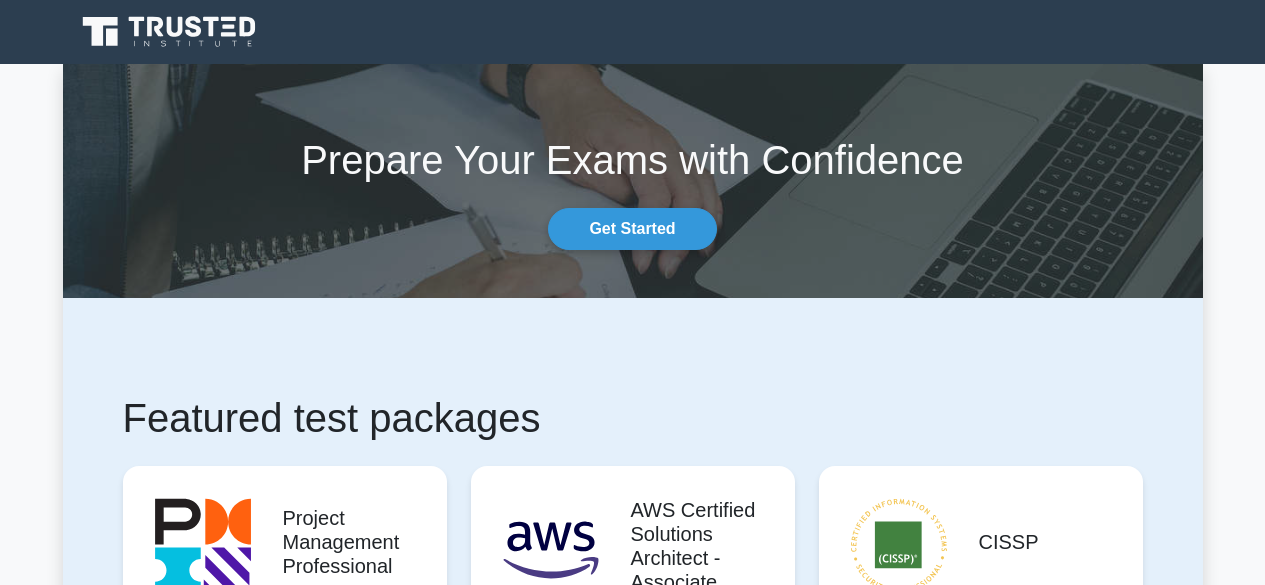scroll, scrollTop: 0, scrollLeft: 0, axis: both 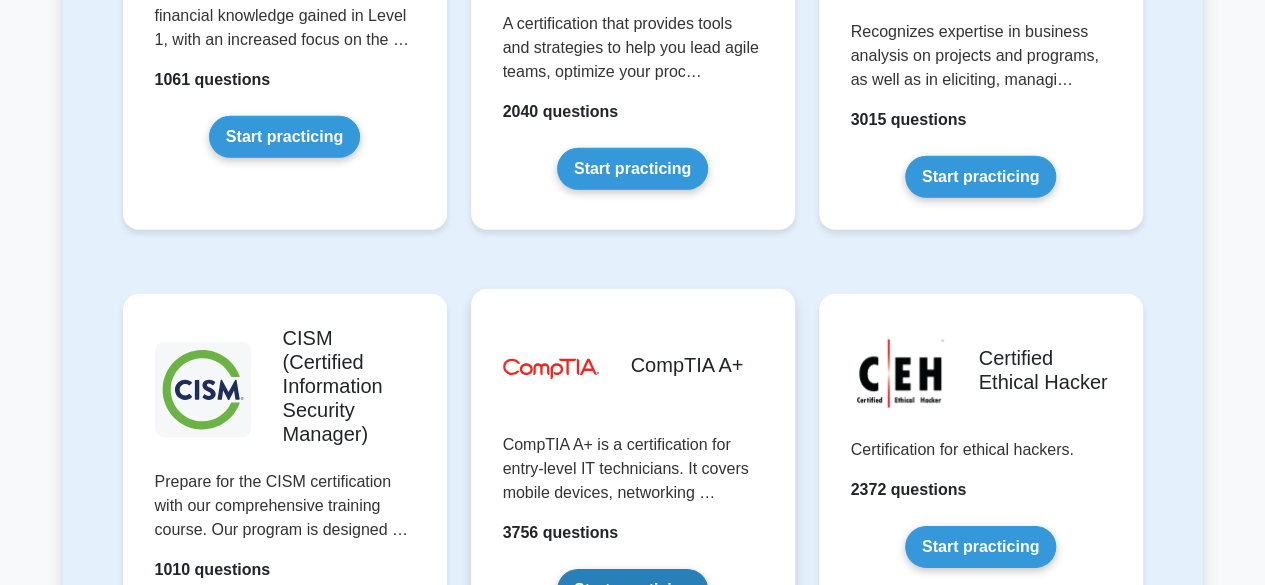 click on "Start practicing" at bounding box center [632, 590] 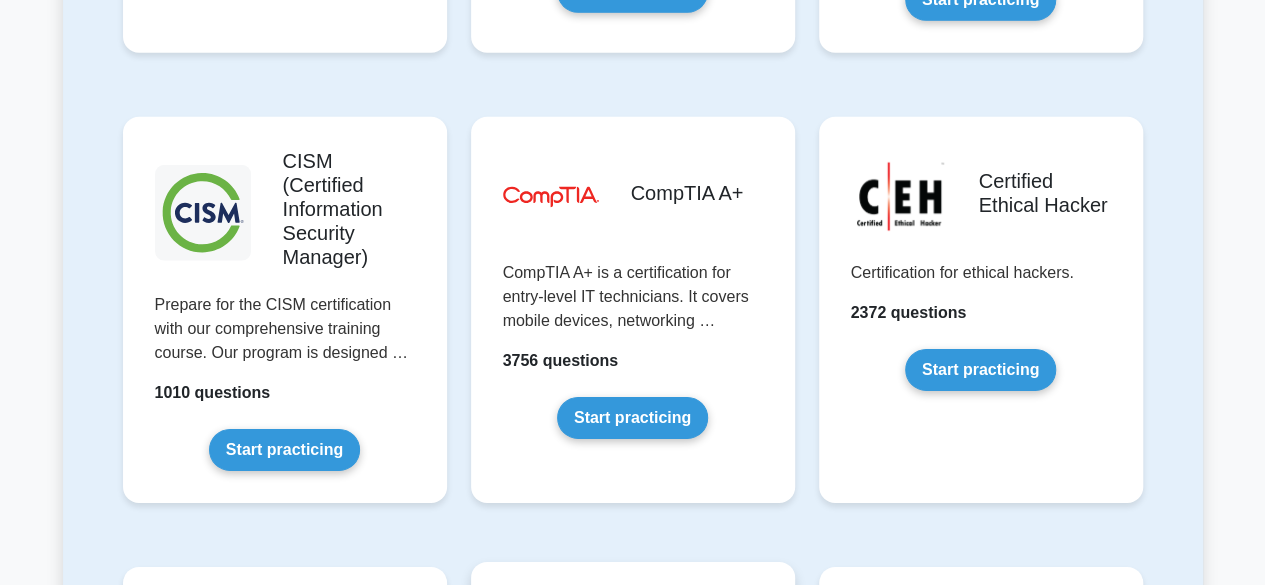 scroll, scrollTop: 3100, scrollLeft: 0, axis: vertical 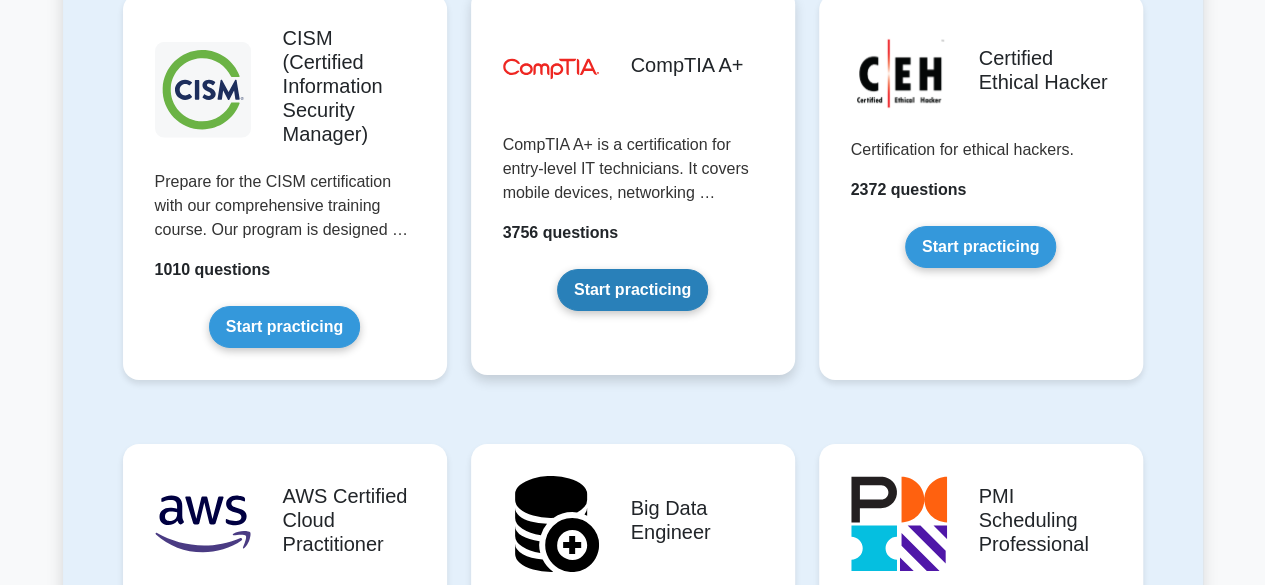 click on "Start practicing" at bounding box center (632, 290) 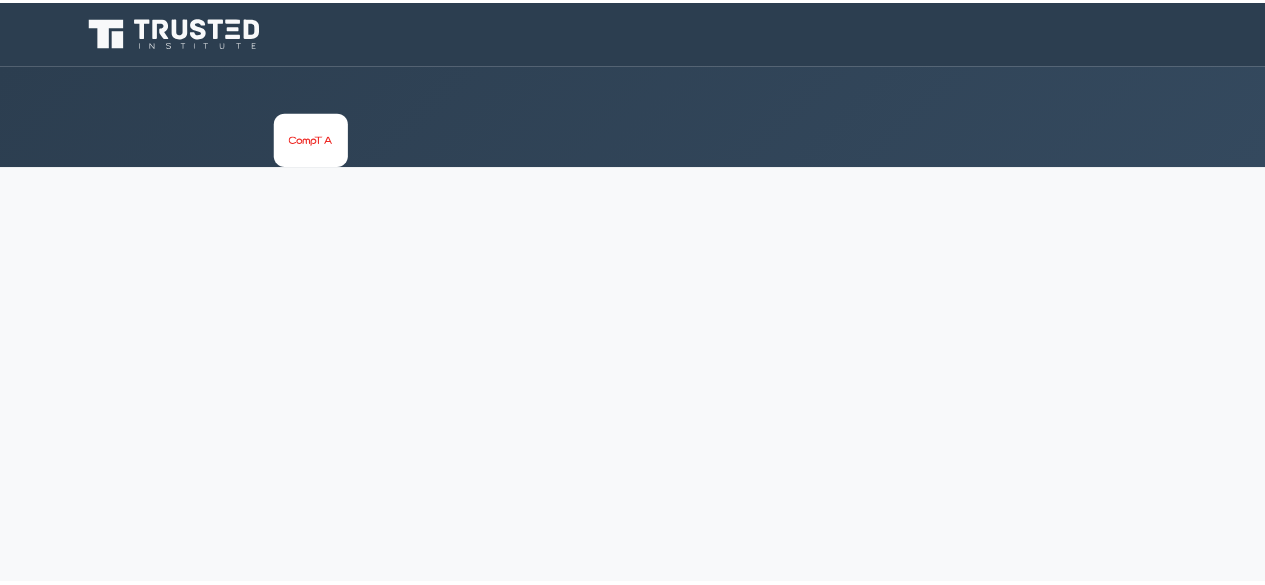 scroll, scrollTop: 0, scrollLeft: 0, axis: both 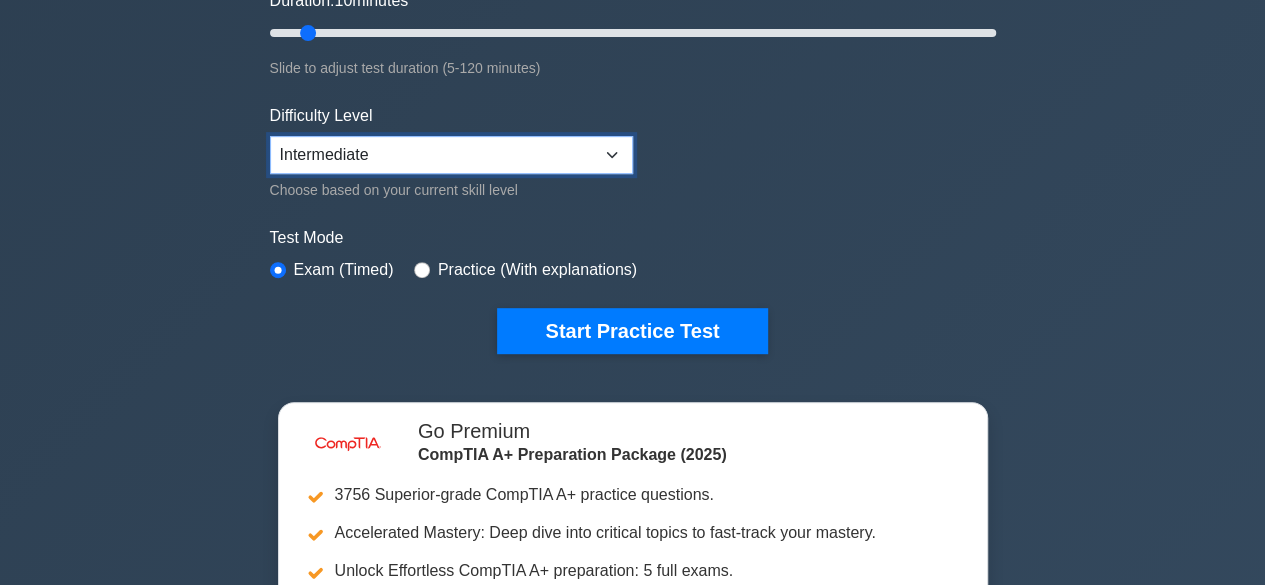 click on "Beginner
Intermediate
Expert" at bounding box center [451, 155] 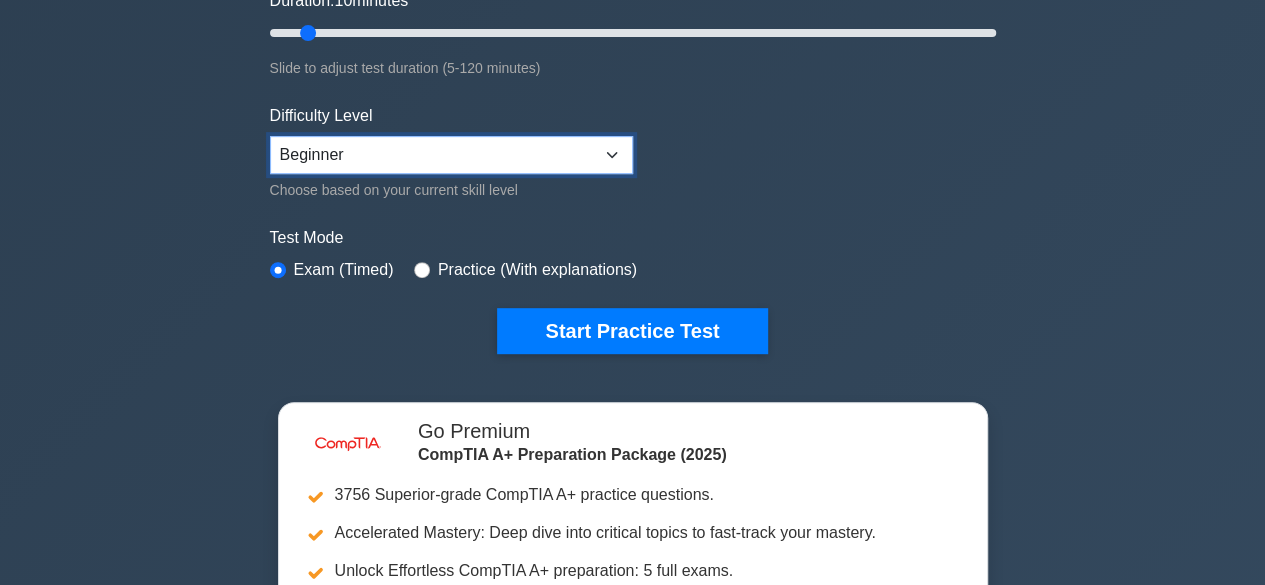 click on "Beginner
Intermediate
Expert" at bounding box center [451, 155] 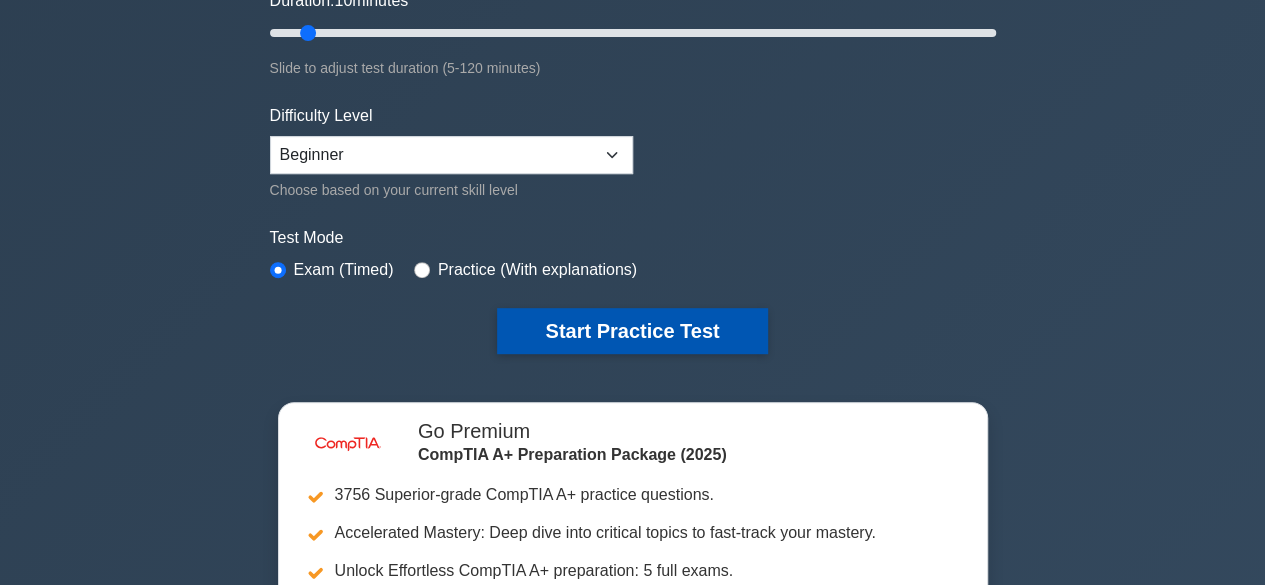 click on "Start Practice Test" at bounding box center [632, 331] 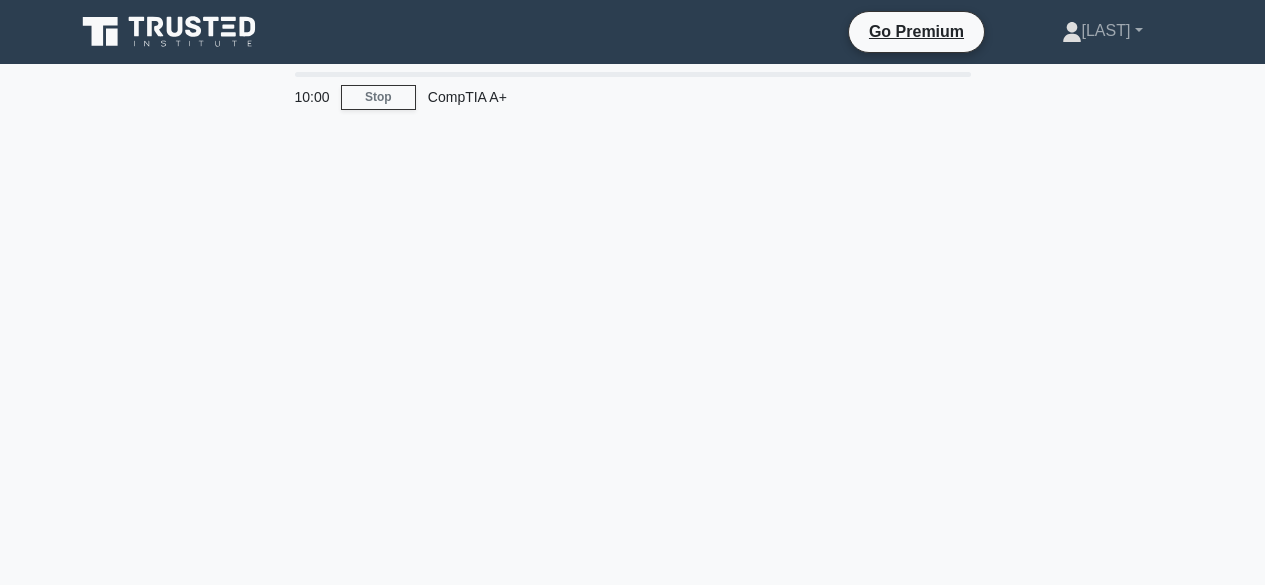 scroll, scrollTop: 0, scrollLeft: 0, axis: both 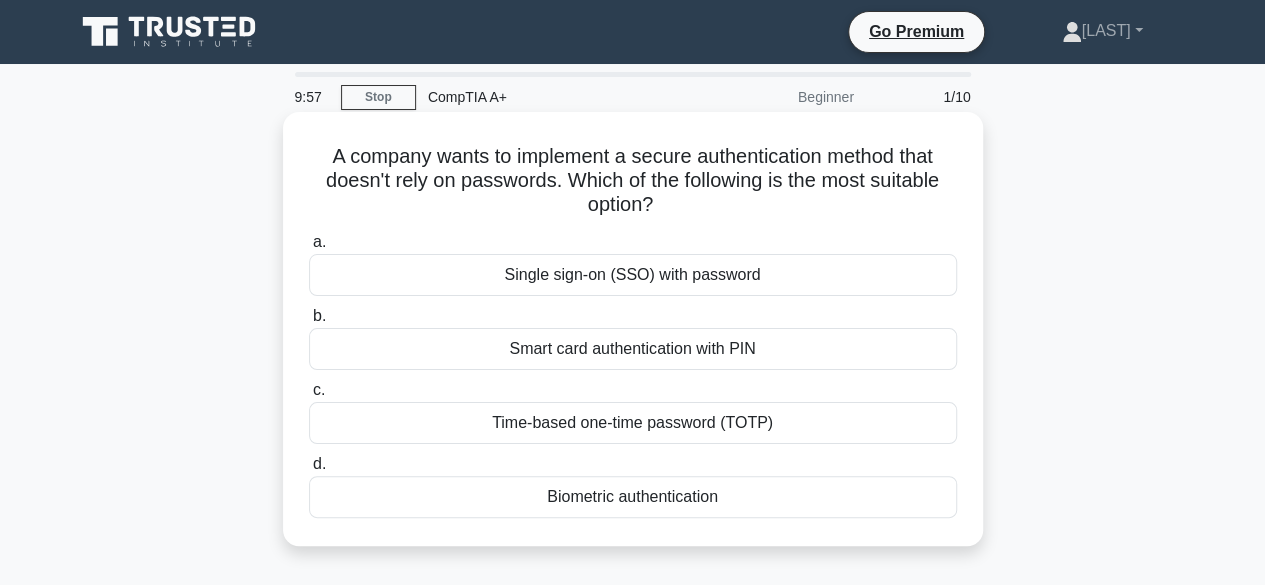 click on "Single sign-on (SSO) with password" at bounding box center (633, 275) 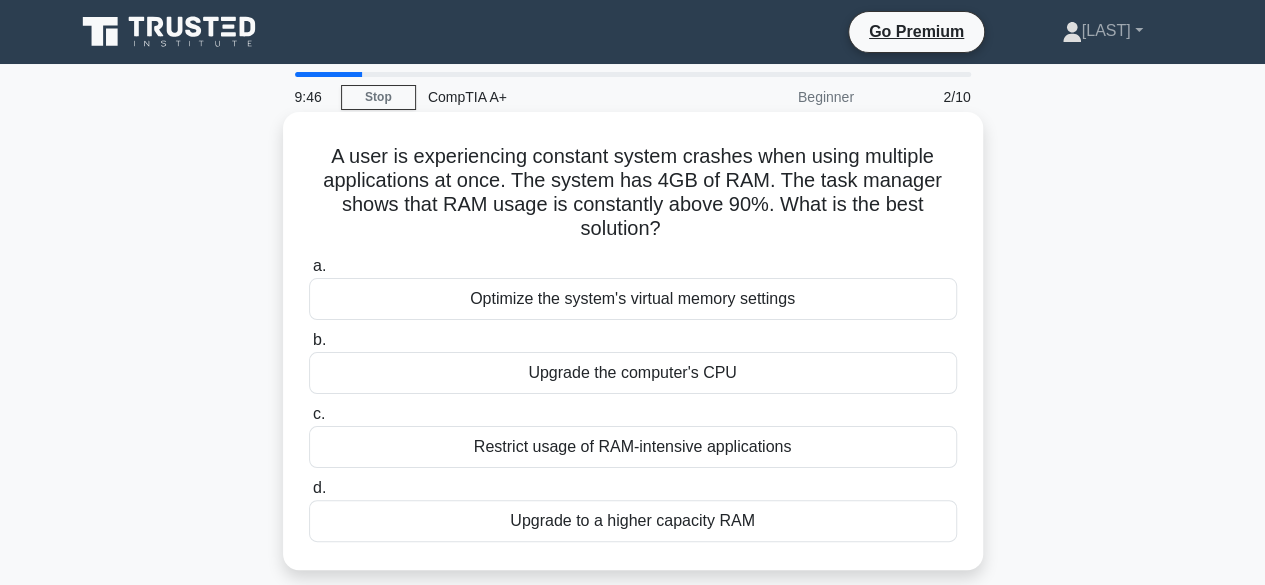 click on "Upgrade the computer's CPU" at bounding box center (633, 373) 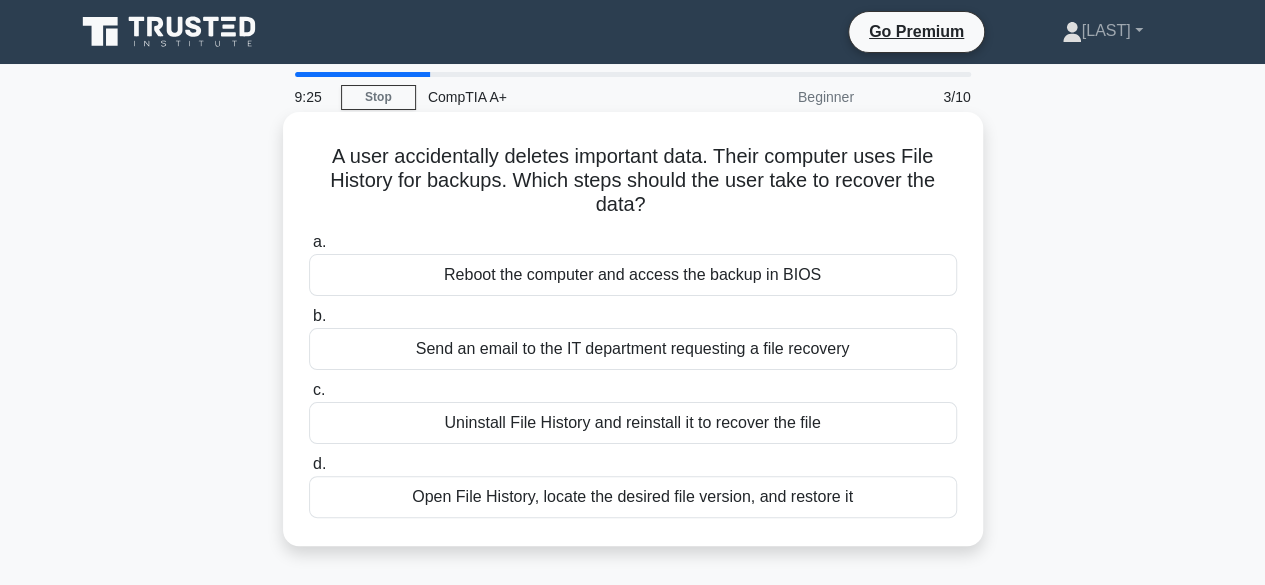 click on "Open File History, locate the desired file version, and restore it" at bounding box center (633, 497) 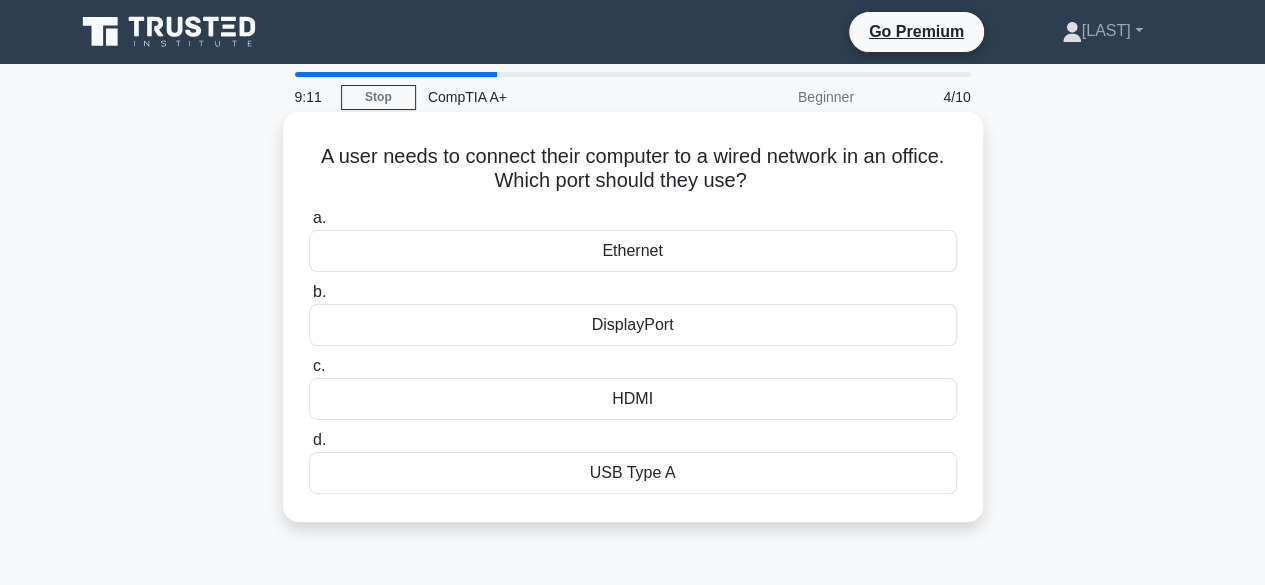 click on "Ethernet" at bounding box center [633, 251] 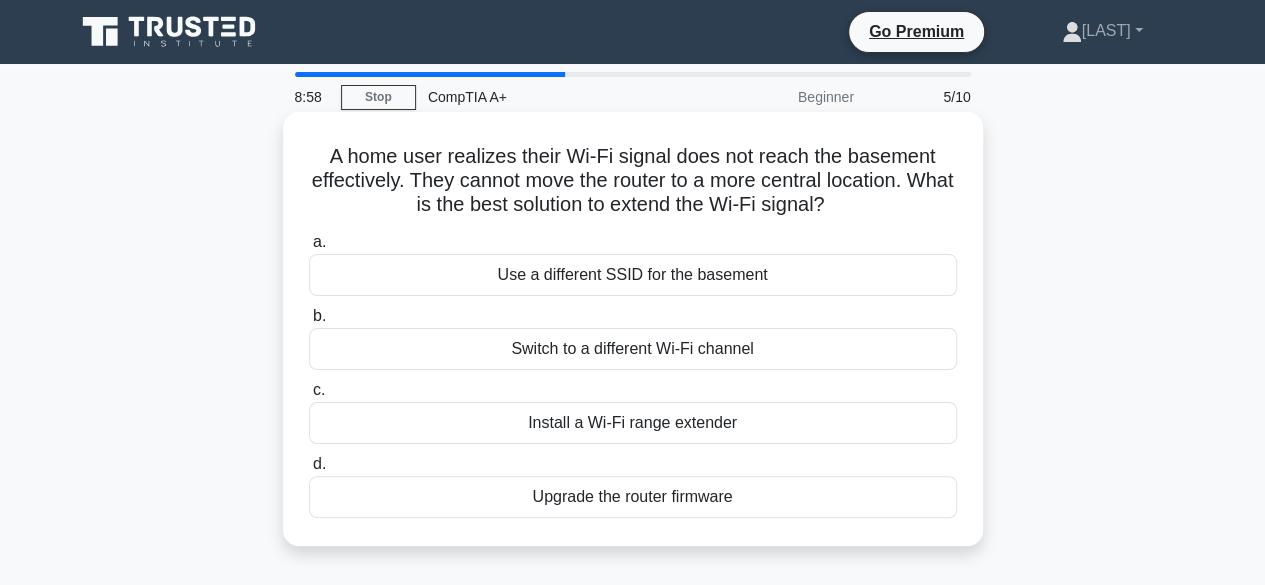 click on "Use a different SSID for the basement" at bounding box center (633, 275) 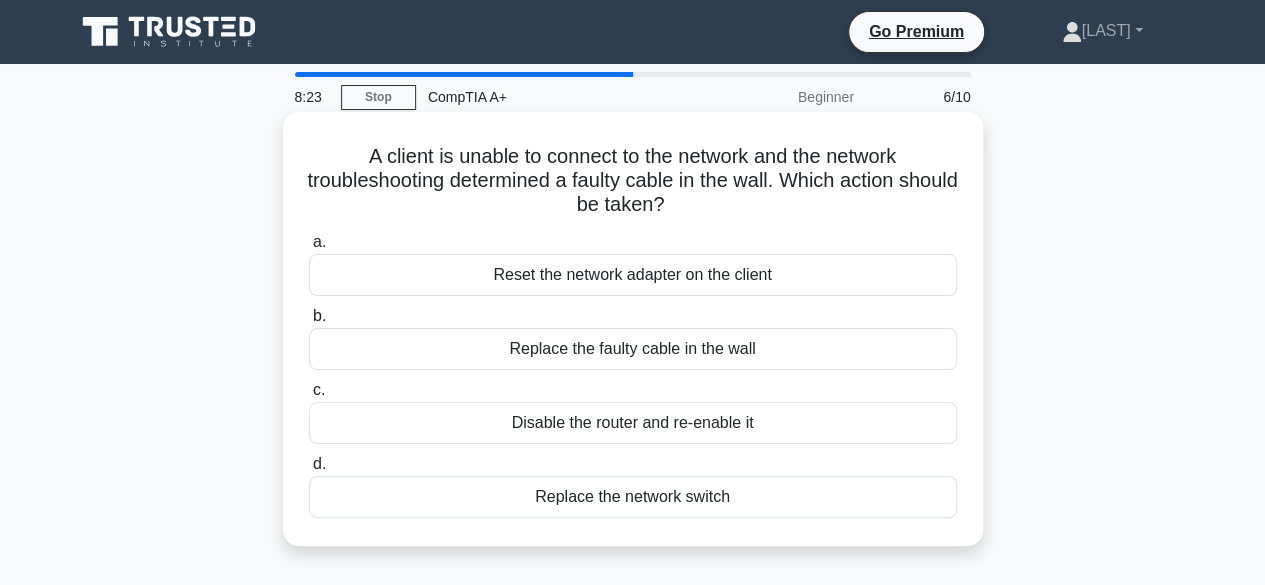 click on "Replace the network switch" at bounding box center [633, 497] 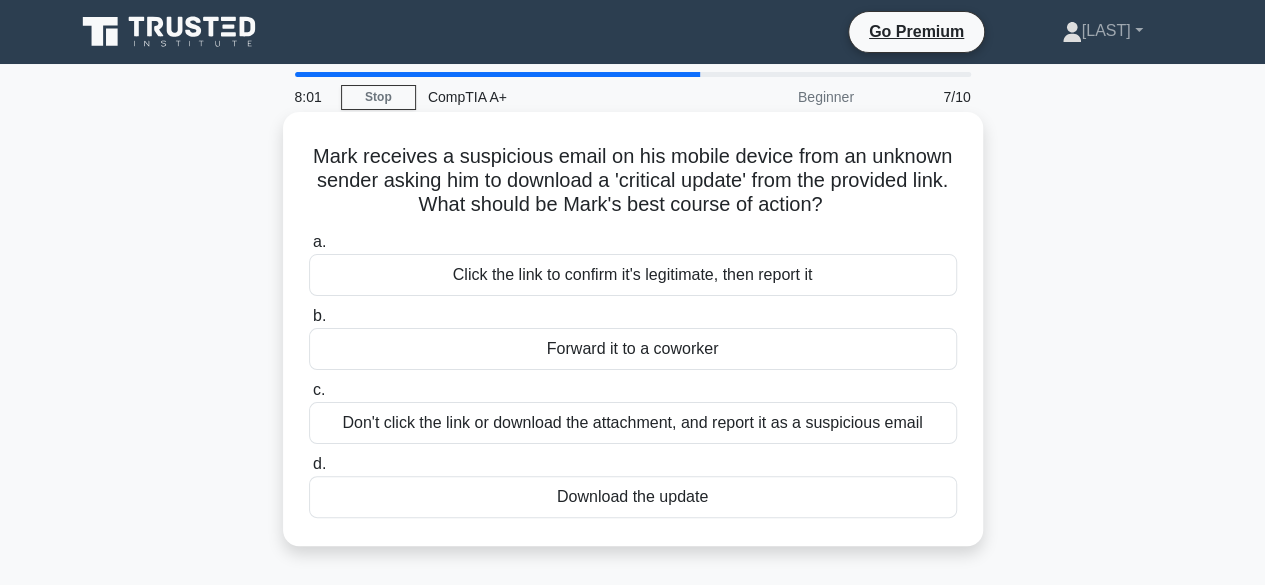 click on "Download the update" at bounding box center [633, 497] 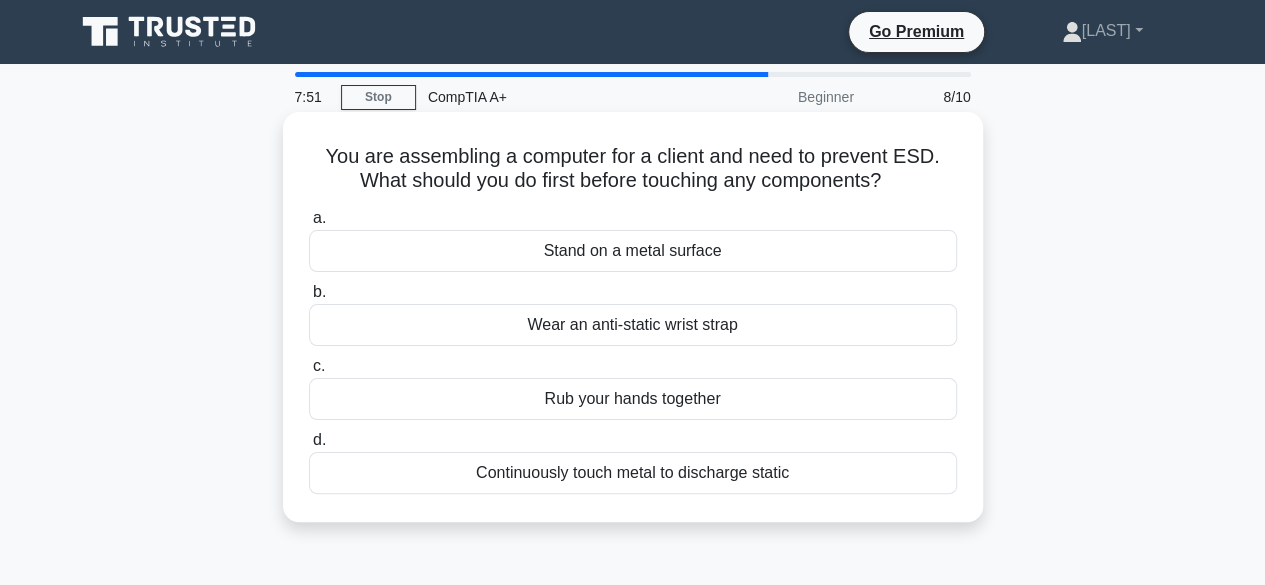 click on "Wear an anti-static wrist strap" at bounding box center [633, 325] 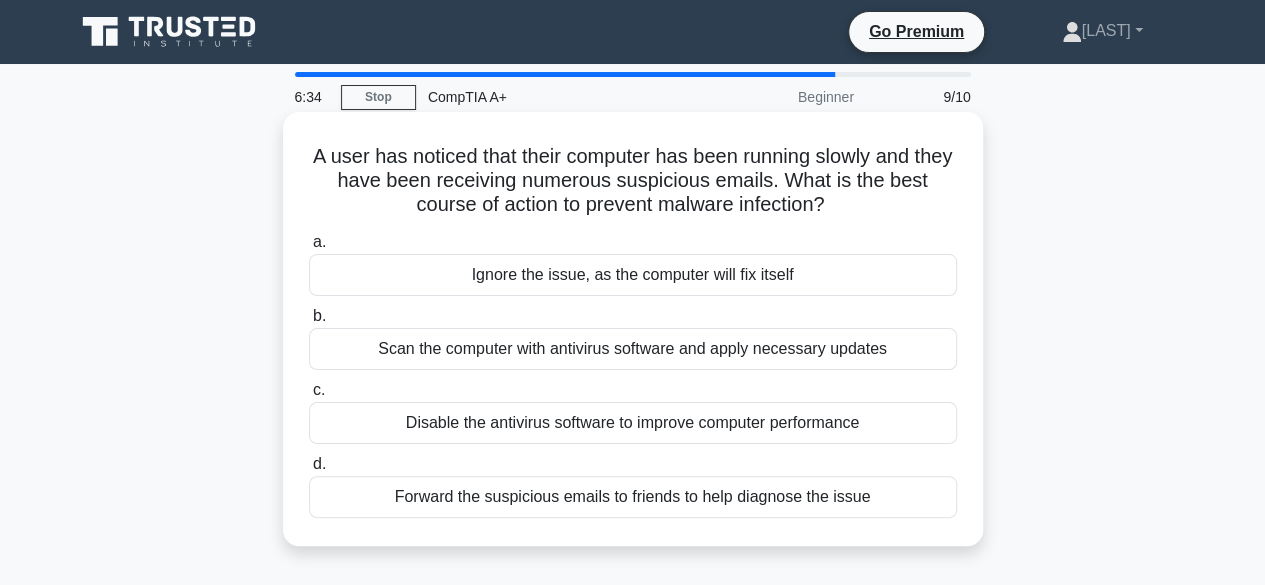 click on "Scan the computer with antivirus software and apply necessary updates" at bounding box center [633, 349] 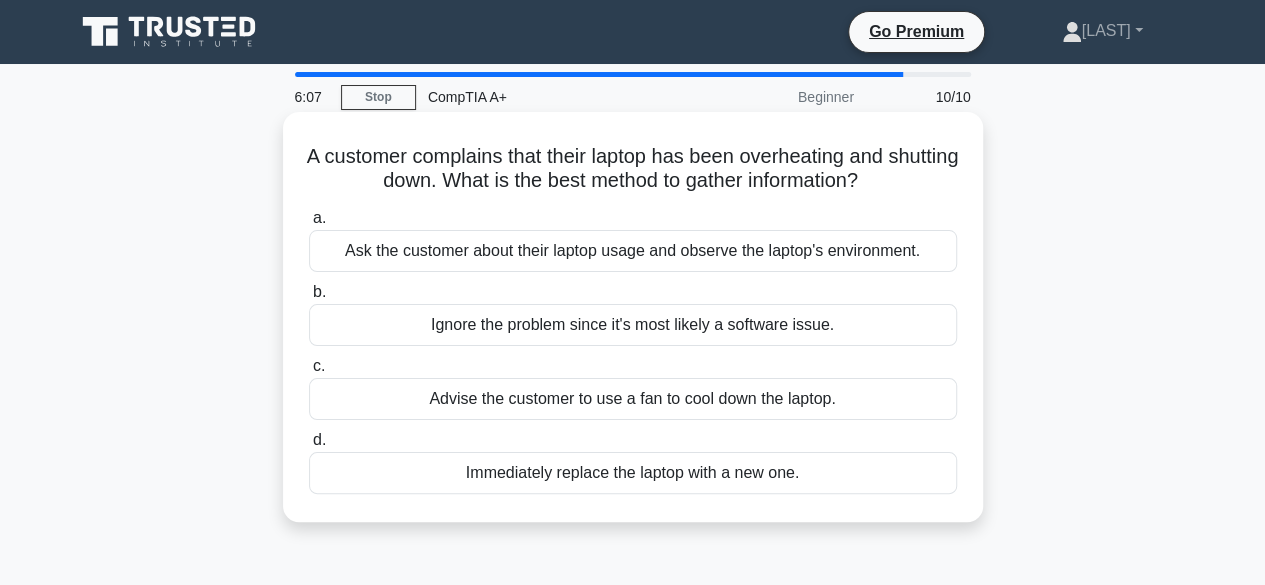click on "Advise the customer to use a fan to cool down the laptop." at bounding box center (633, 399) 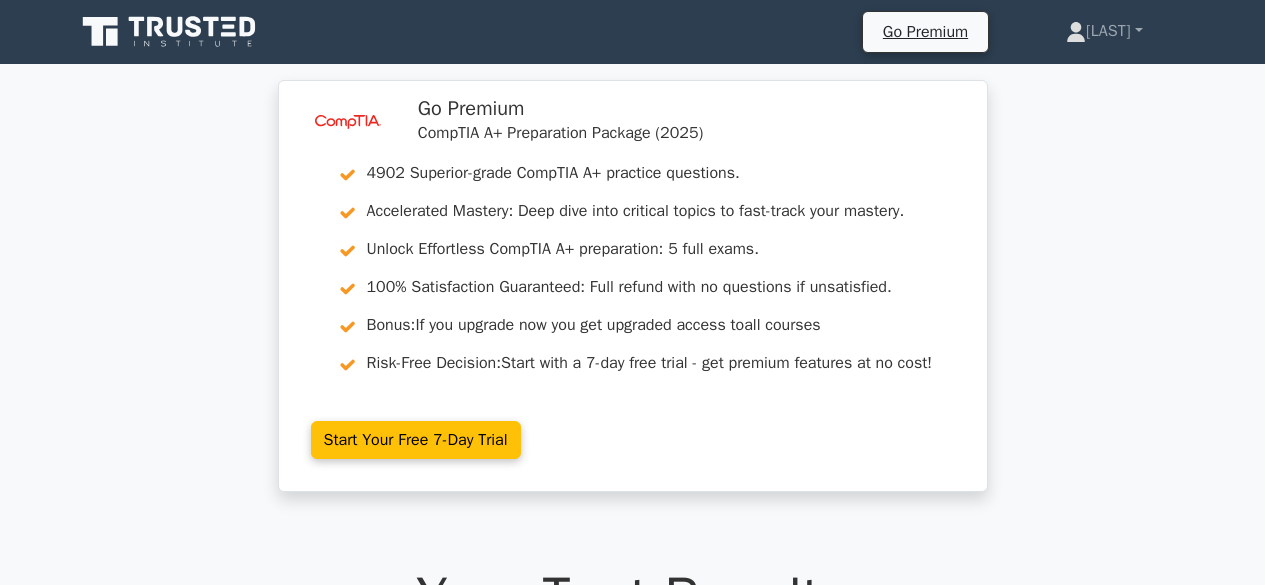 scroll, scrollTop: 0, scrollLeft: 0, axis: both 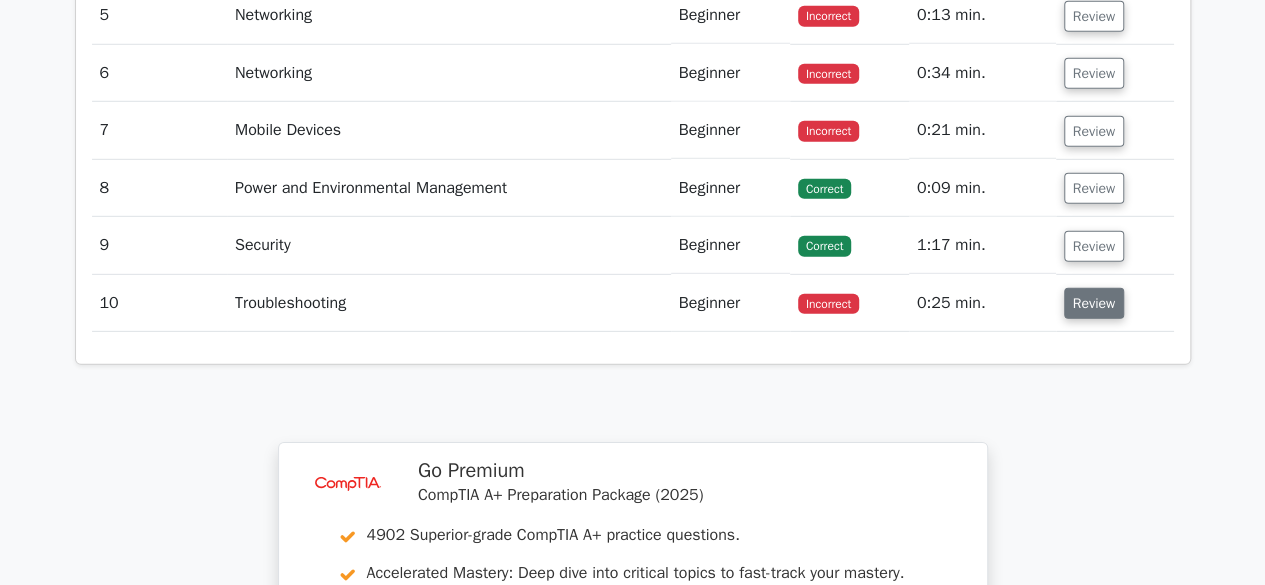 click on "Review" at bounding box center [1094, 303] 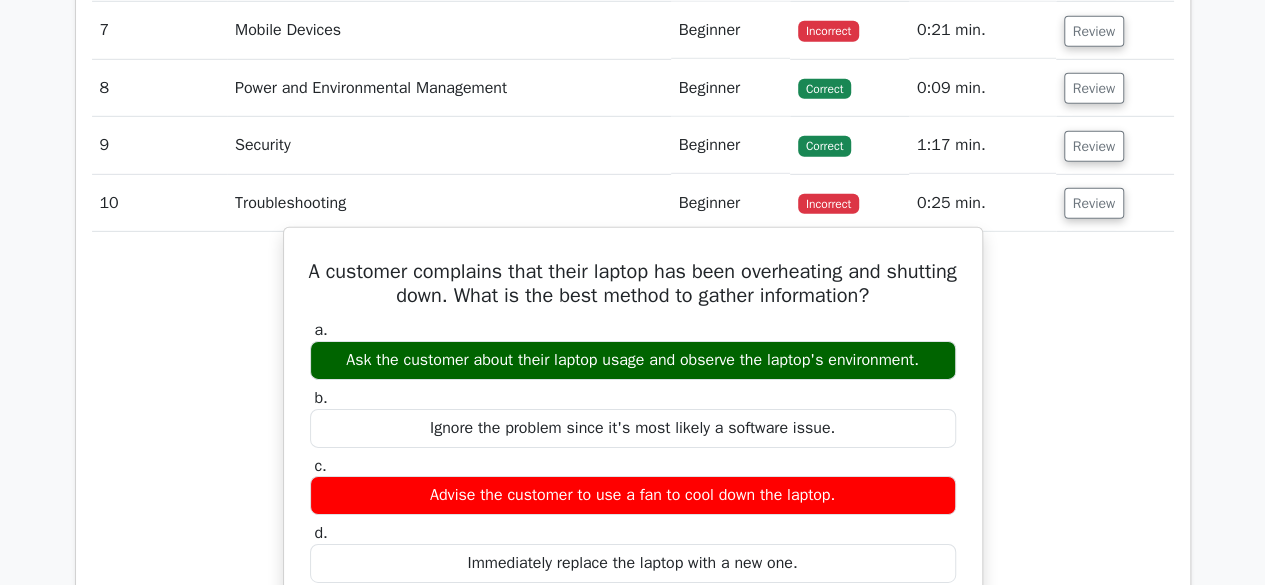 scroll, scrollTop: 2700, scrollLeft: 0, axis: vertical 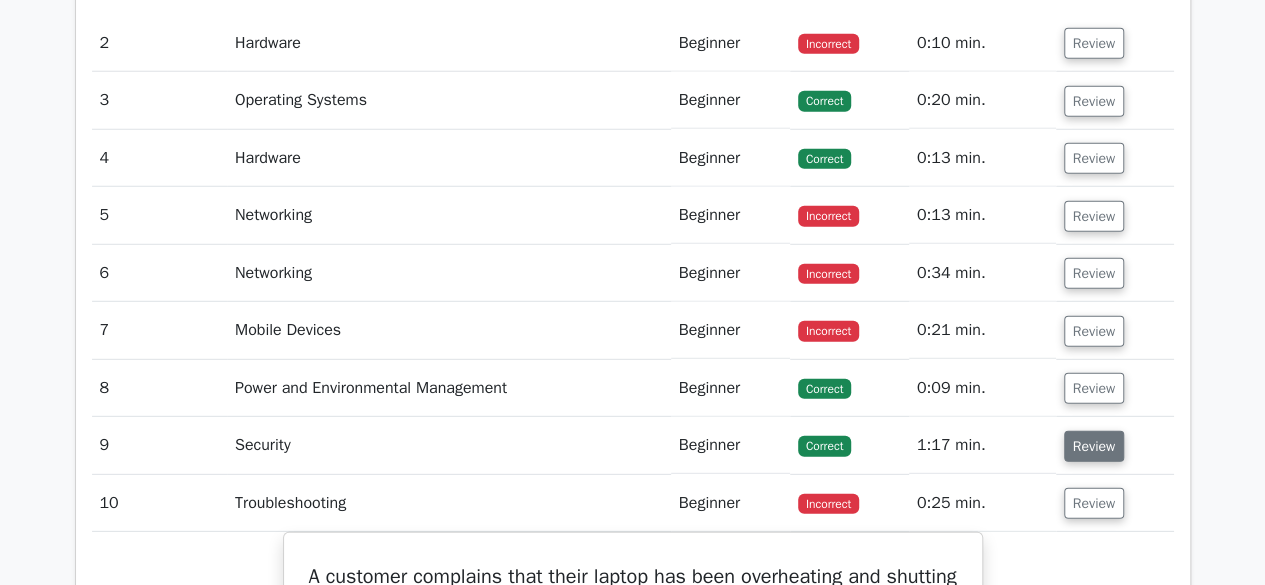 click on "Review" at bounding box center [1094, 446] 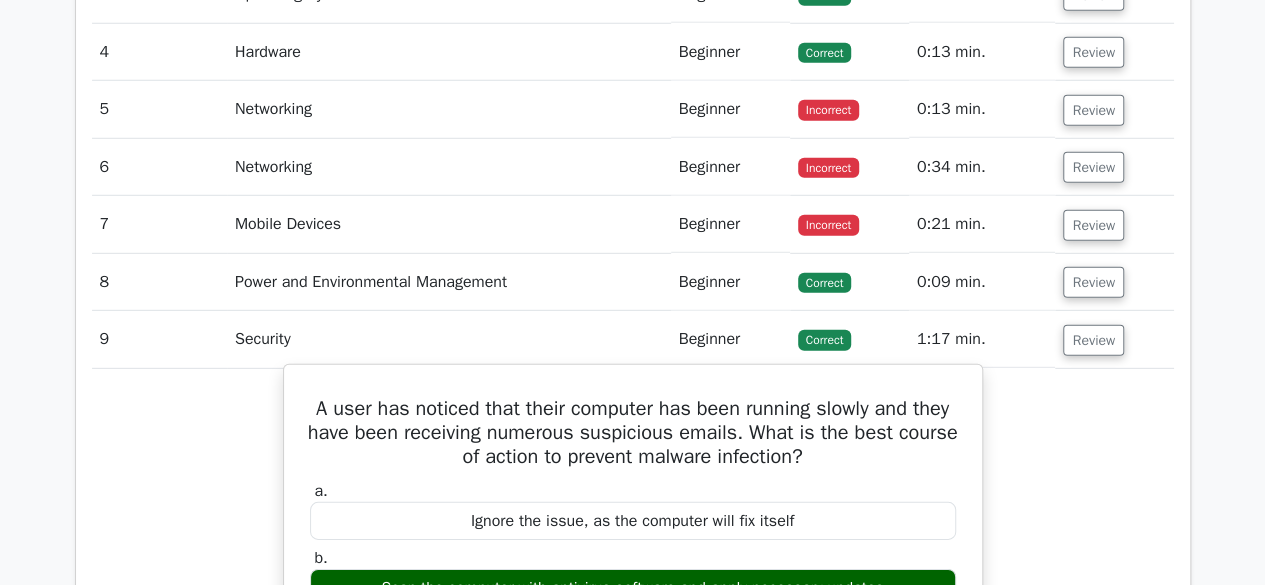 scroll, scrollTop: 2800, scrollLeft: 0, axis: vertical 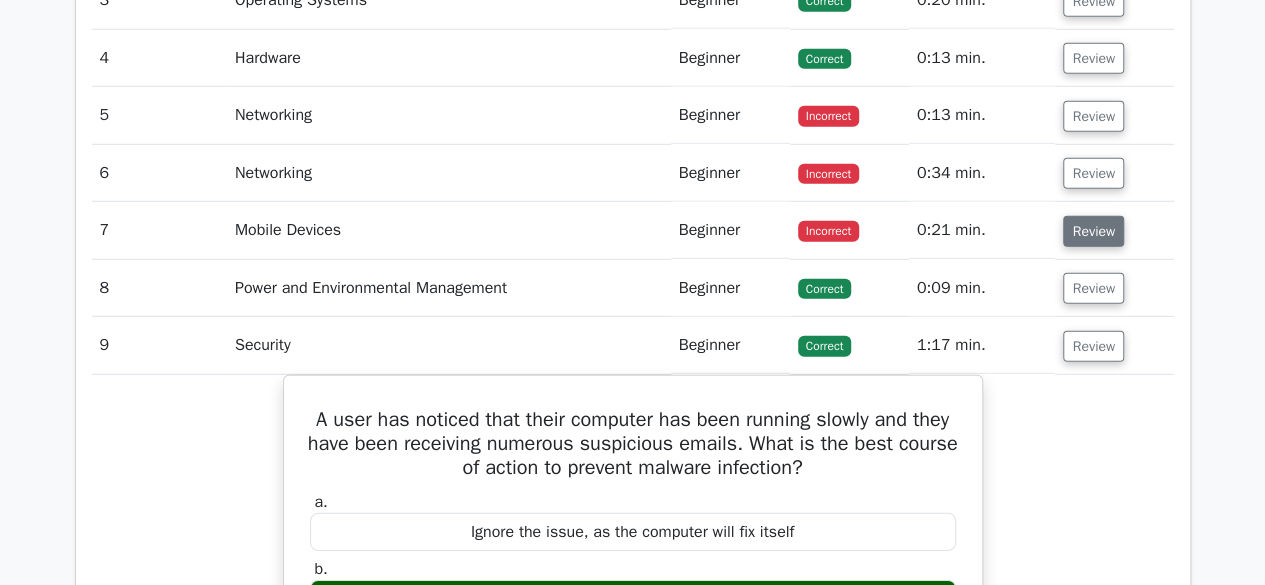 click on "Review" at bounding box center (1093, 231) 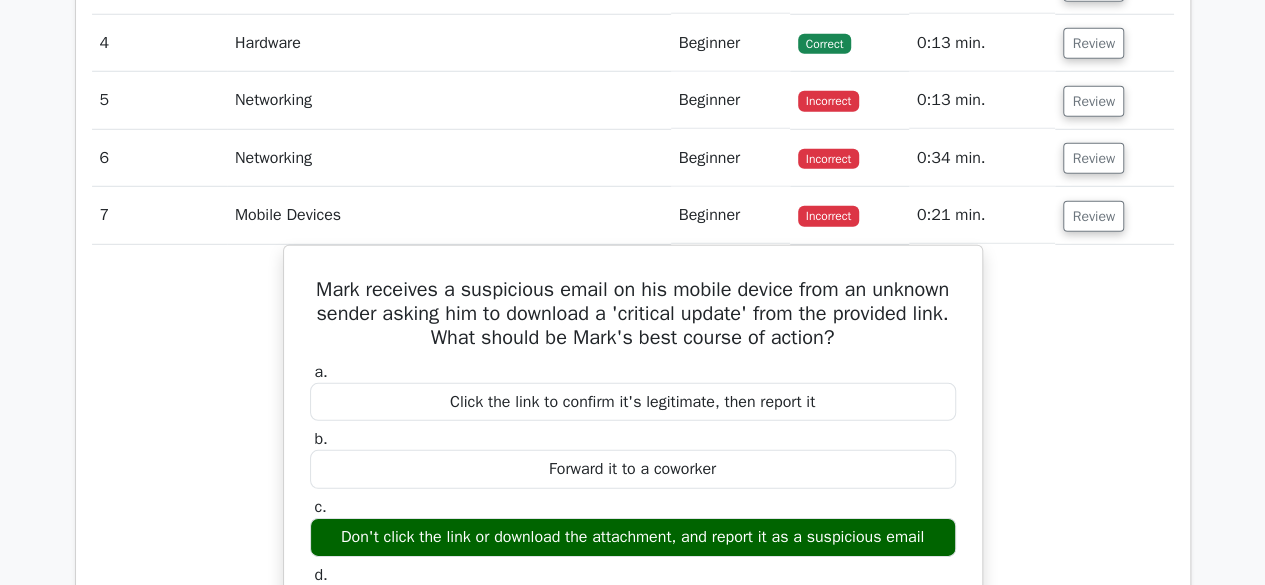 scroll, scrollTop: 2700, scrollLeft: 0, axis: vertical 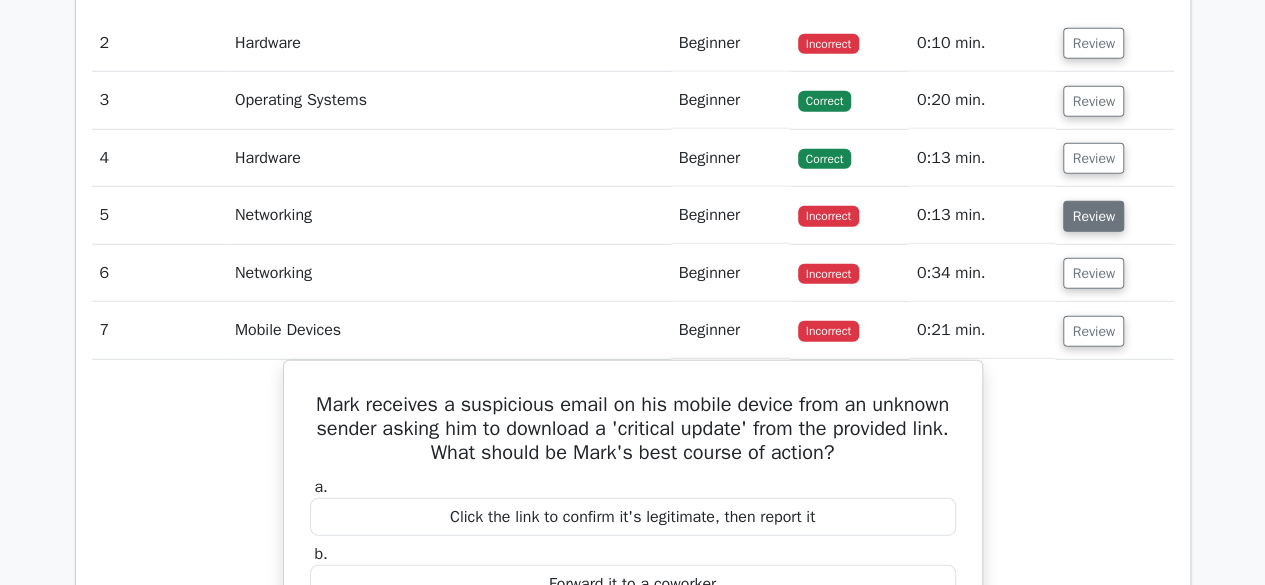 click on "Review" at bounding box center [1093, 216] 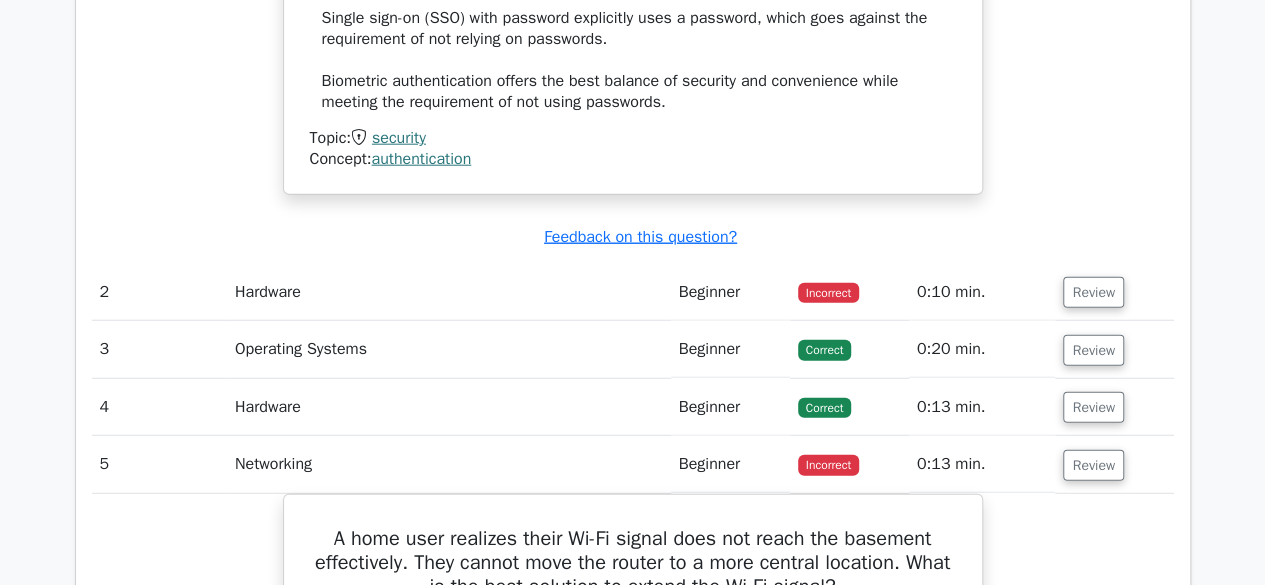 scroll, scrollTop: 2400, scrollLeft: 0, axis: vertical 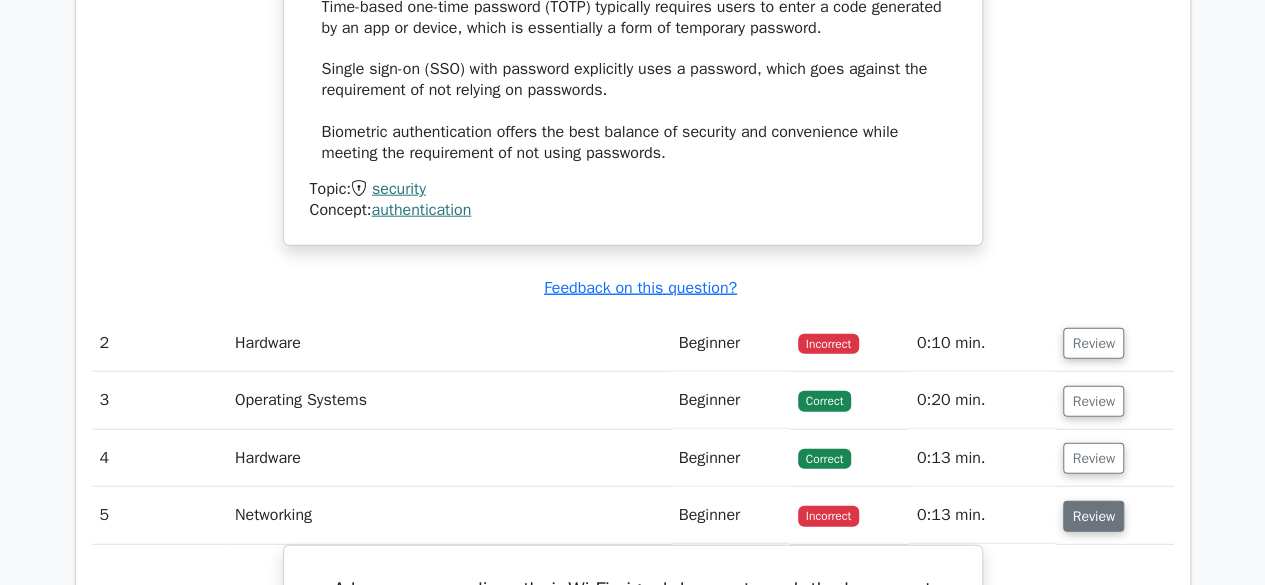 click on "Review" at bounding box center [1093, 516] 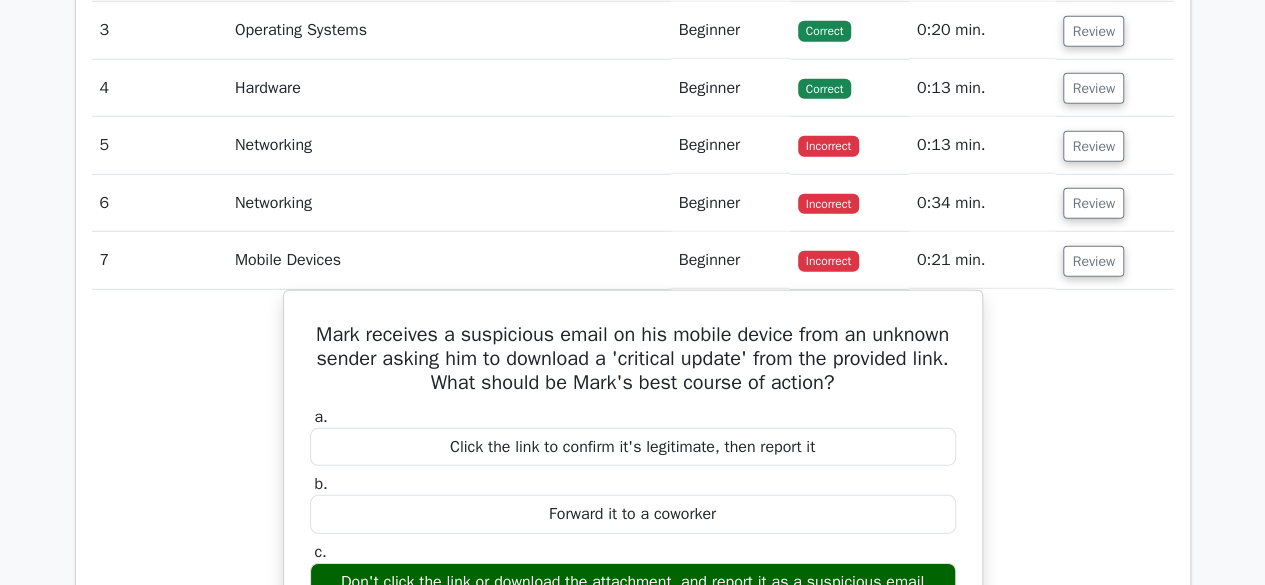 scroll, scrollTop: 2500, scrollLeft: 0, axis: vertical 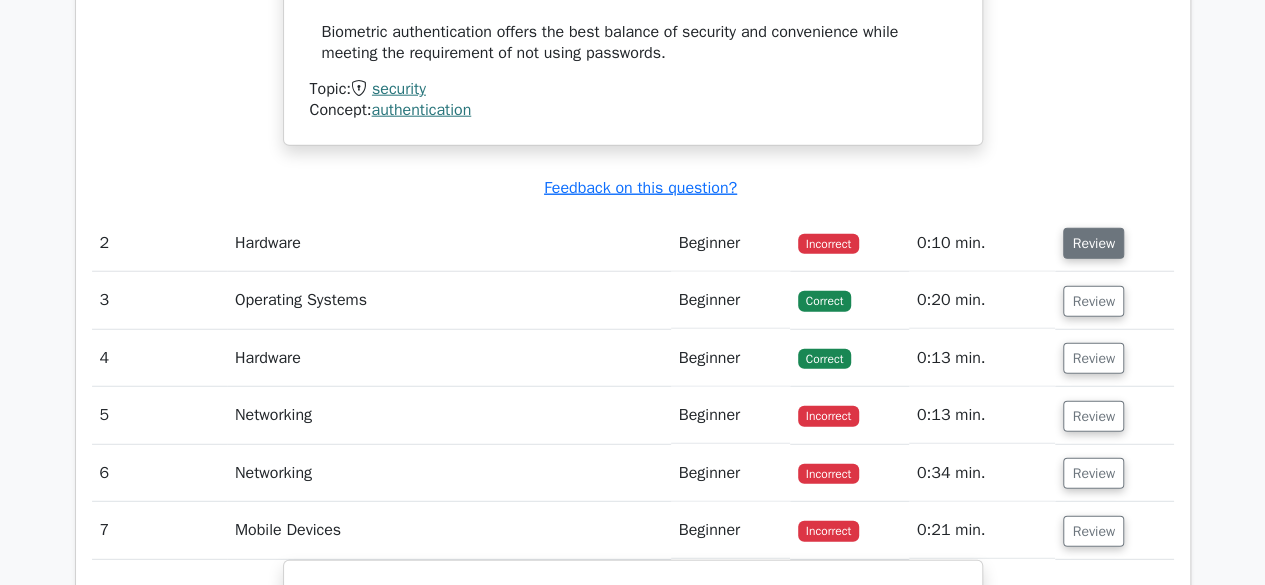 click on "Review" at bounding box center (1093, 243) 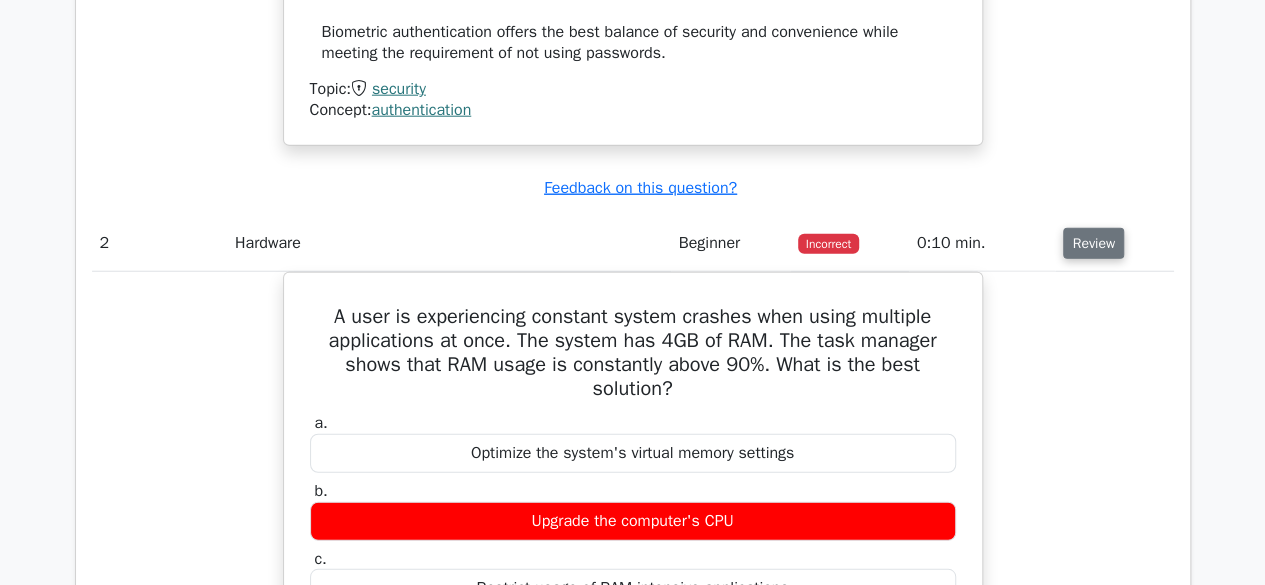 click on "Review" at bounding box center (1093, 243) 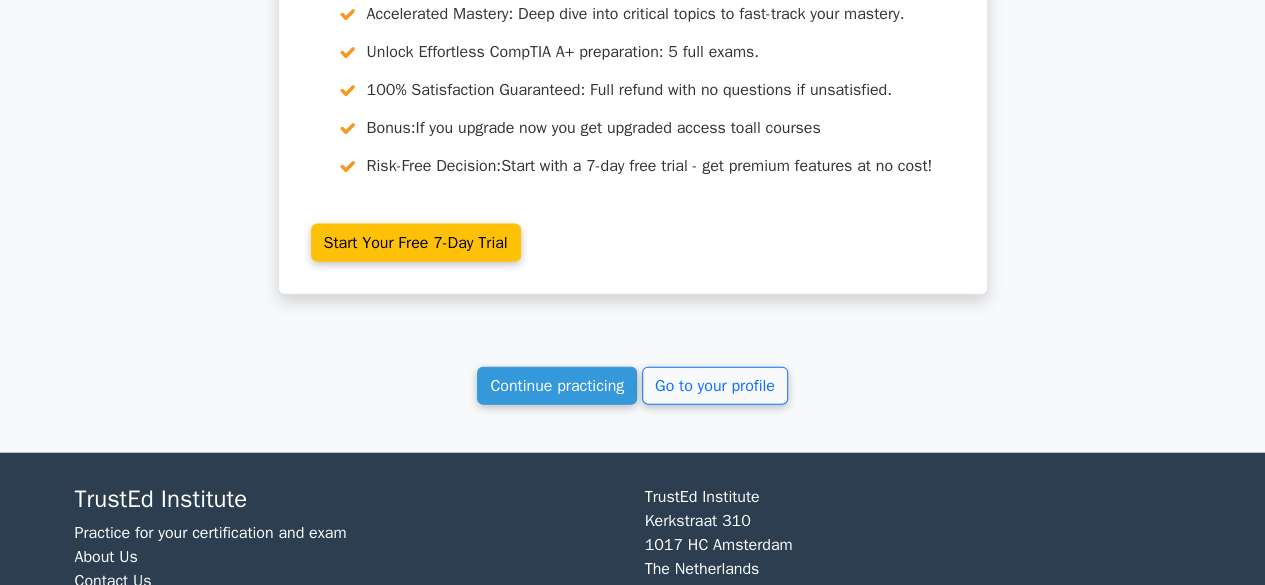 scroll, scrollTop: 5800, scrollLeft: 0, axis: vertical 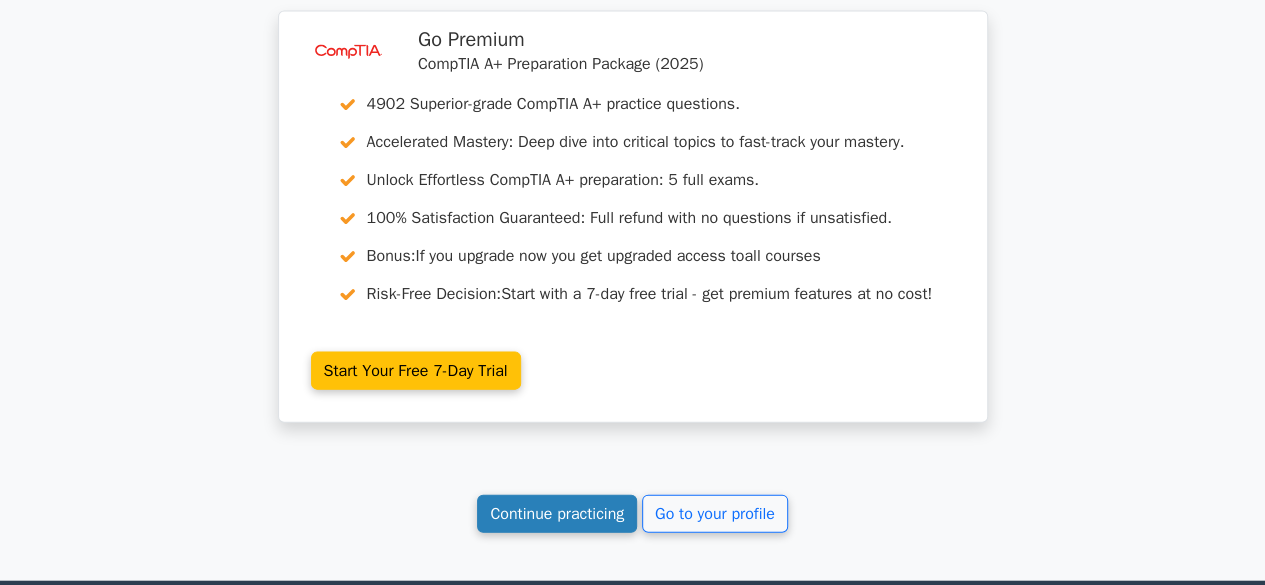 click on "Continue practicing" at bounding box center [557, 514] 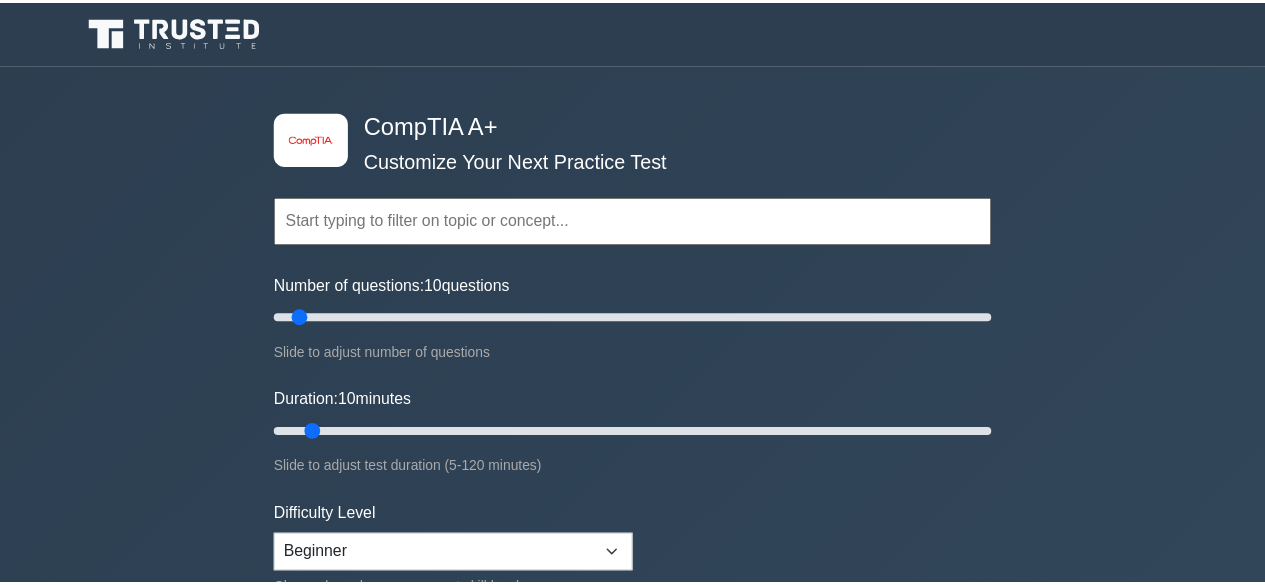 scroll, scrollTop: 0, scrollLeft: 0, axis: both 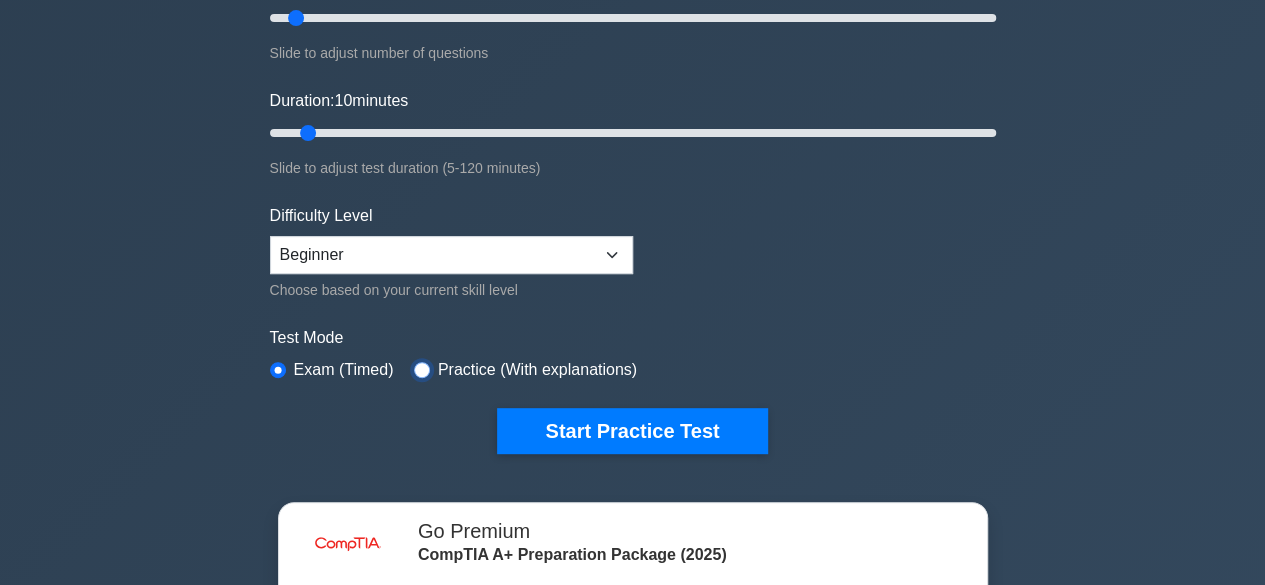 click at bounding box center (422, 370) 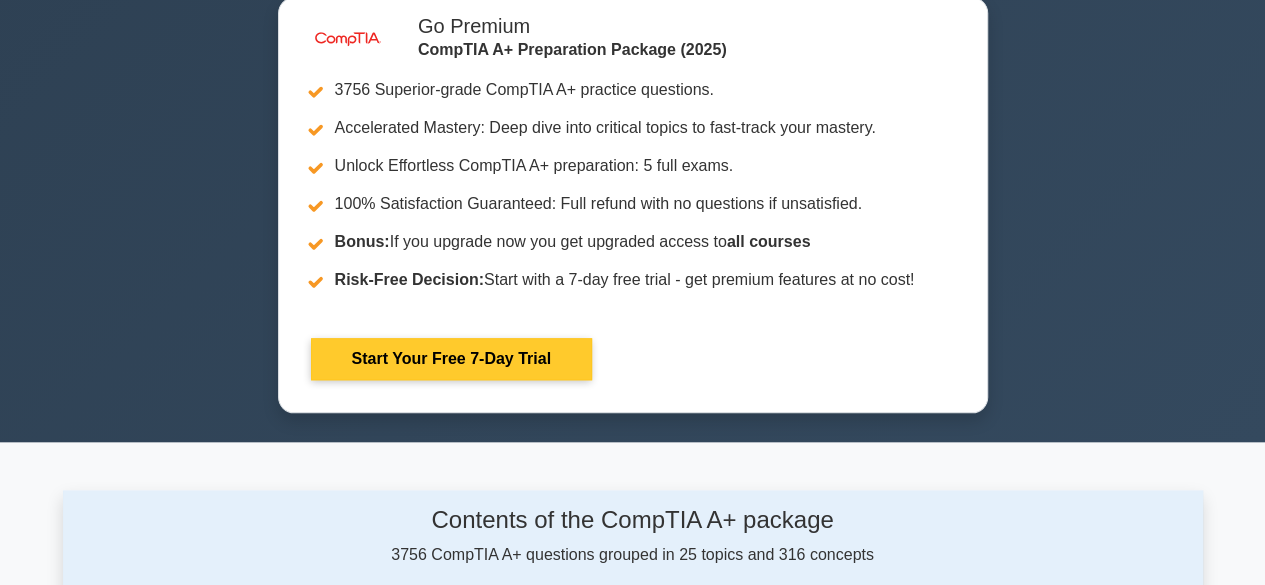 scroll, scrollTop: 500, scrollLeft: 0, axis: vertical 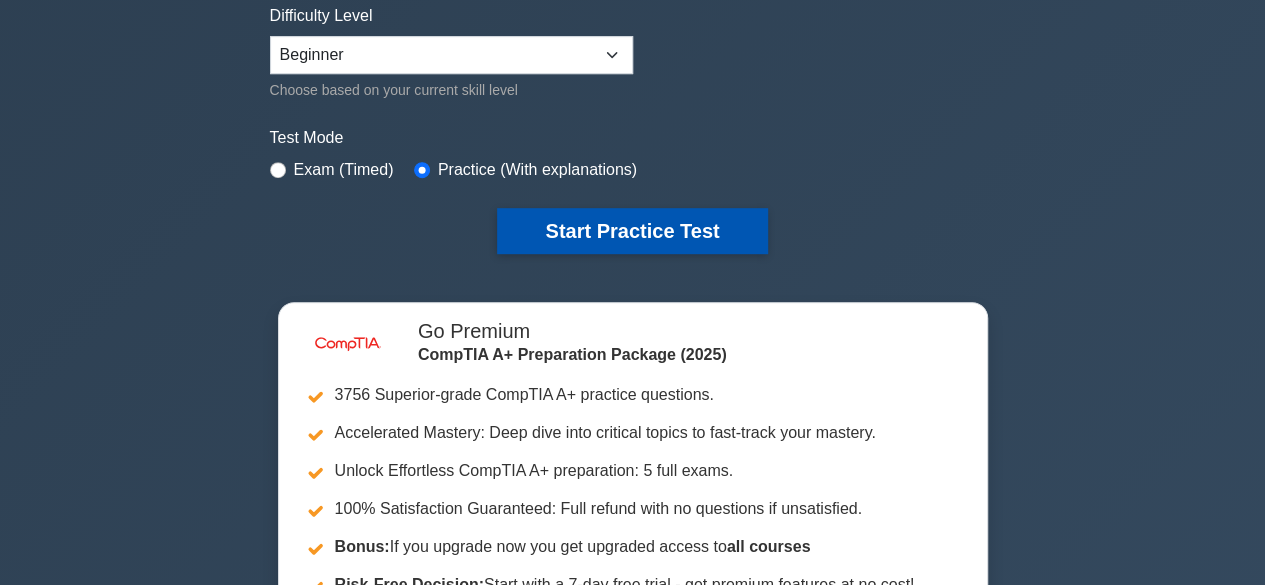click on "Start Practice Test" at bounding box center (632, 231) 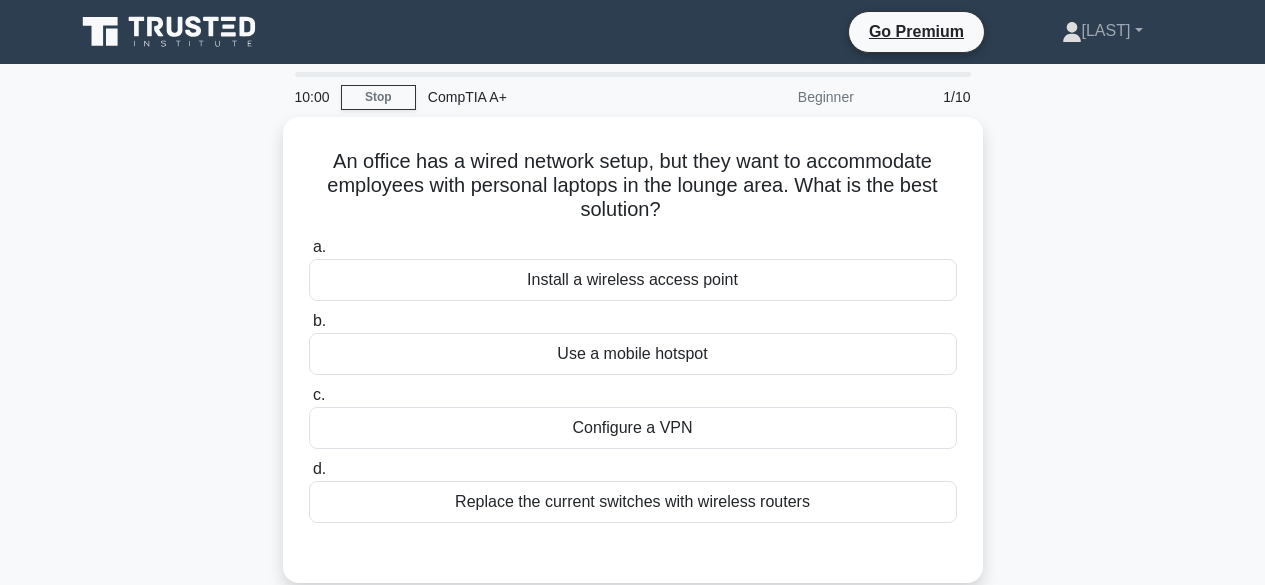 scroll, scrollTop: 0, scrollLeft: 0, axis: both 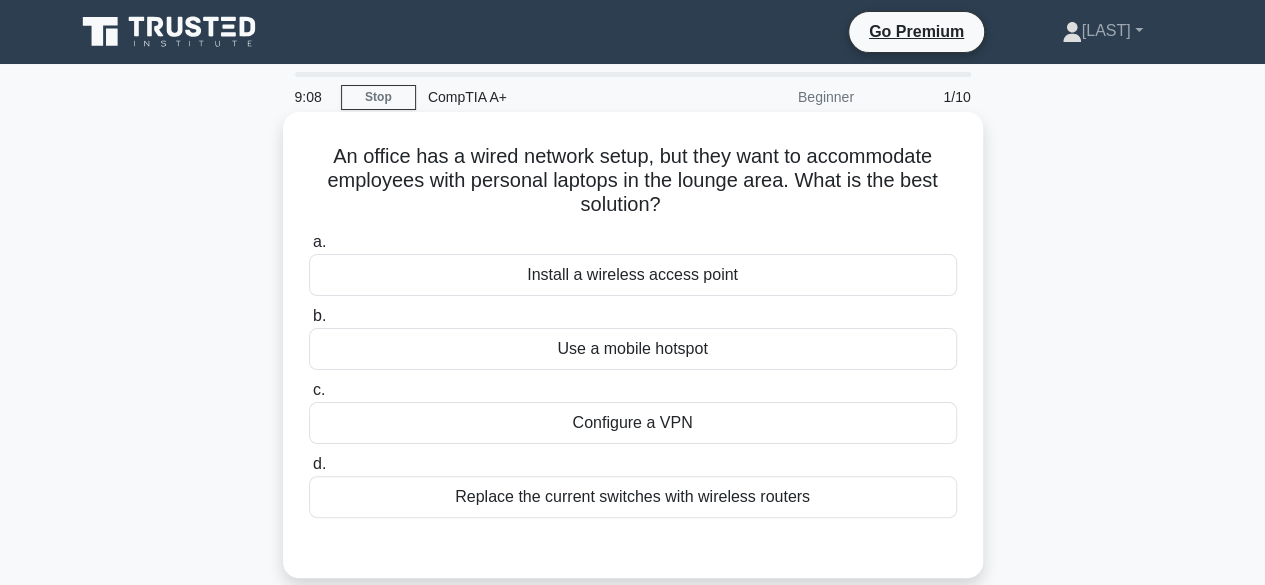 click on "Configure a VPN" at bounding box center [633, 423] 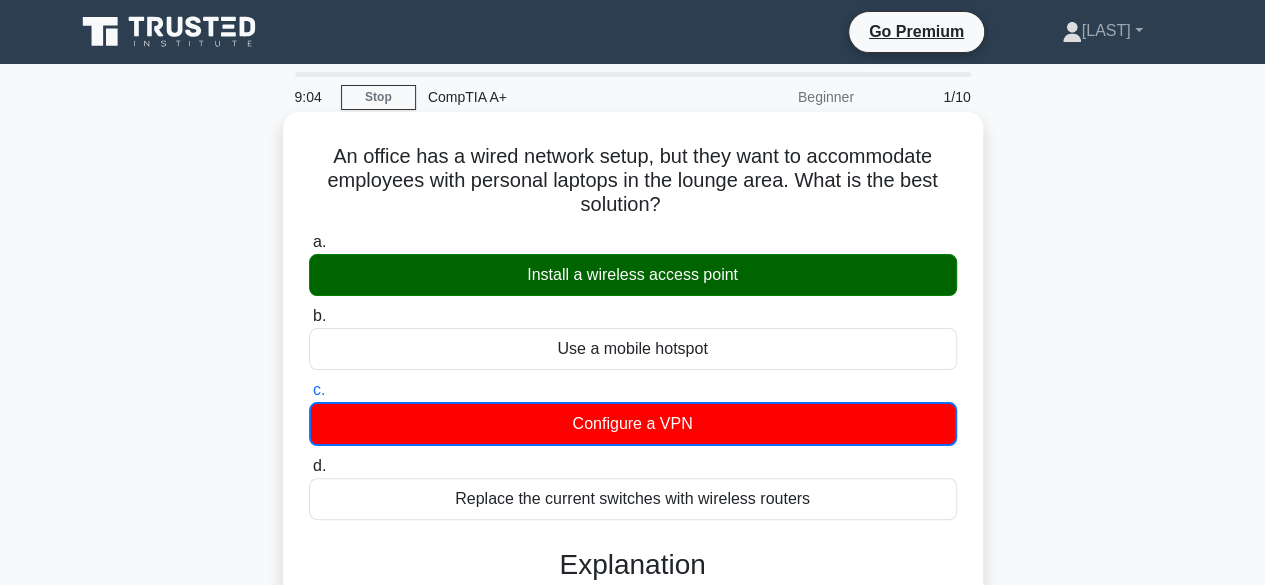 click on "Install a wireless access point" at bounding box center [633, 275] 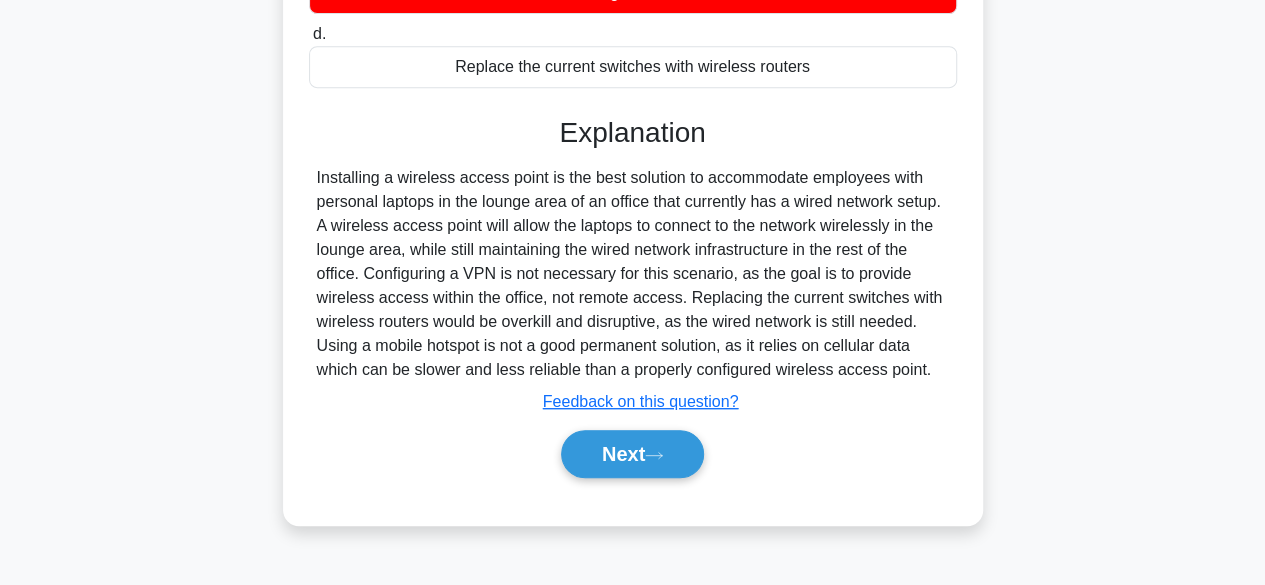 scroll, scrollTop: 495, scrollLeft: 0, axis: vertical 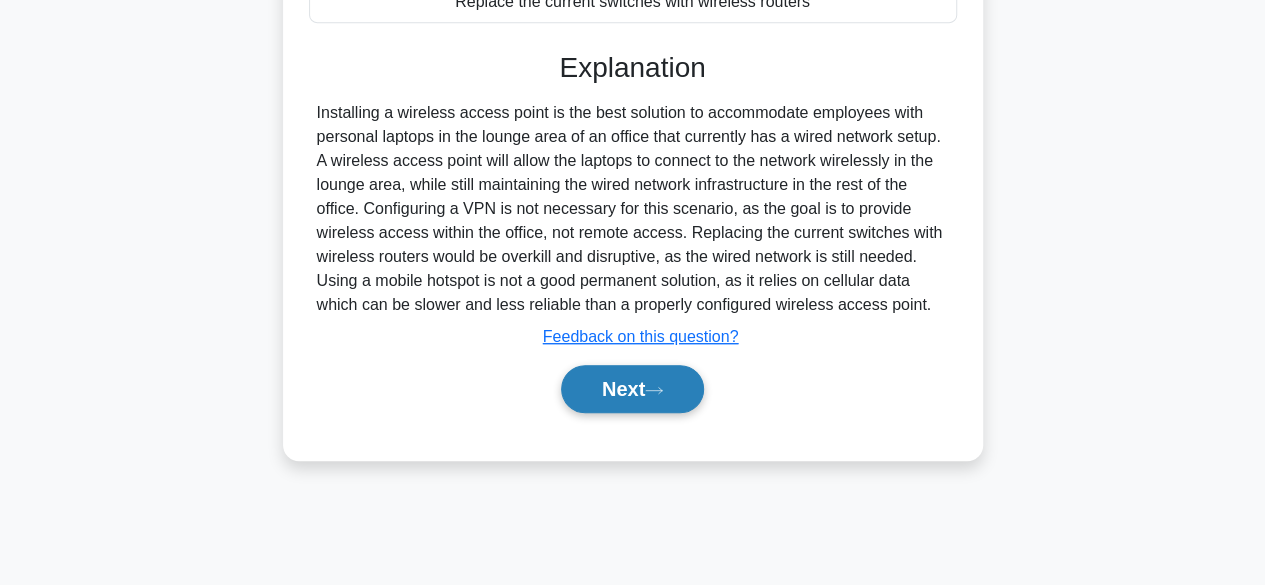 click on "Next" at bounding box center [632, 389] 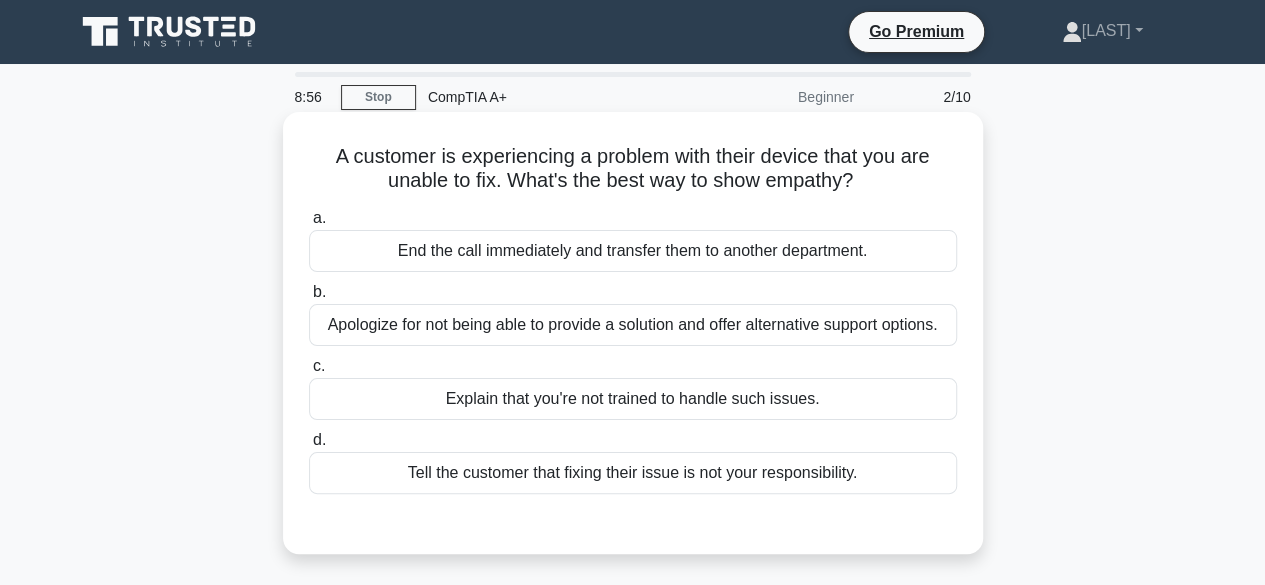 scroll, scrollTop: 0, scrollLeft: 0, axis: both 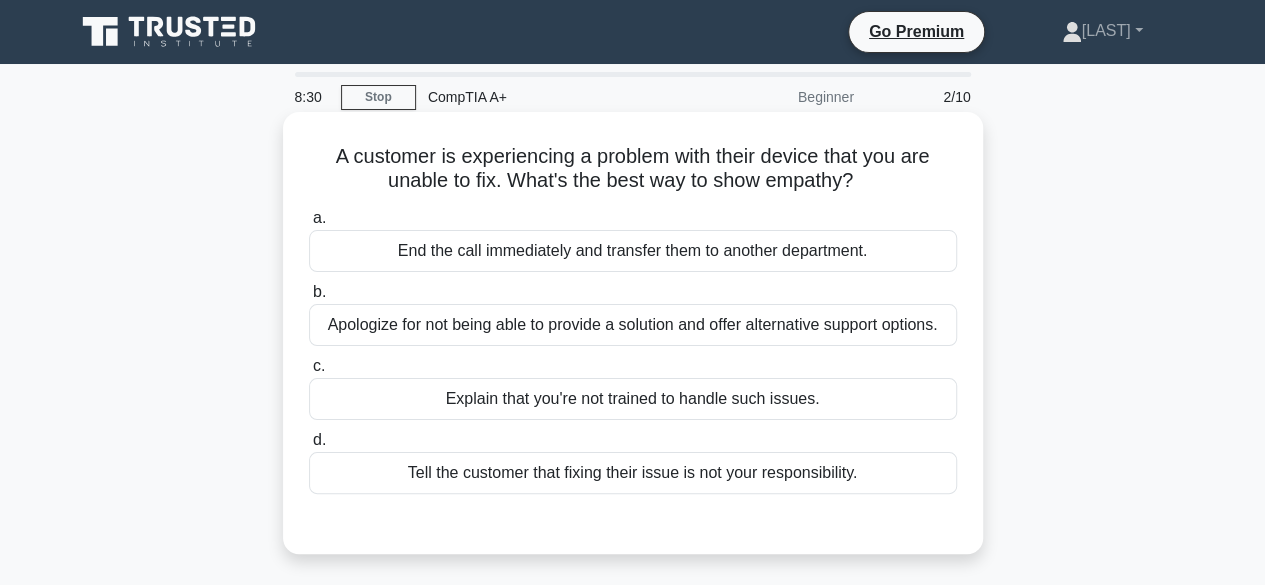 click on "Apologize for not being able to provide a solution and offer alternative support options." at bounding box center (633, 325) 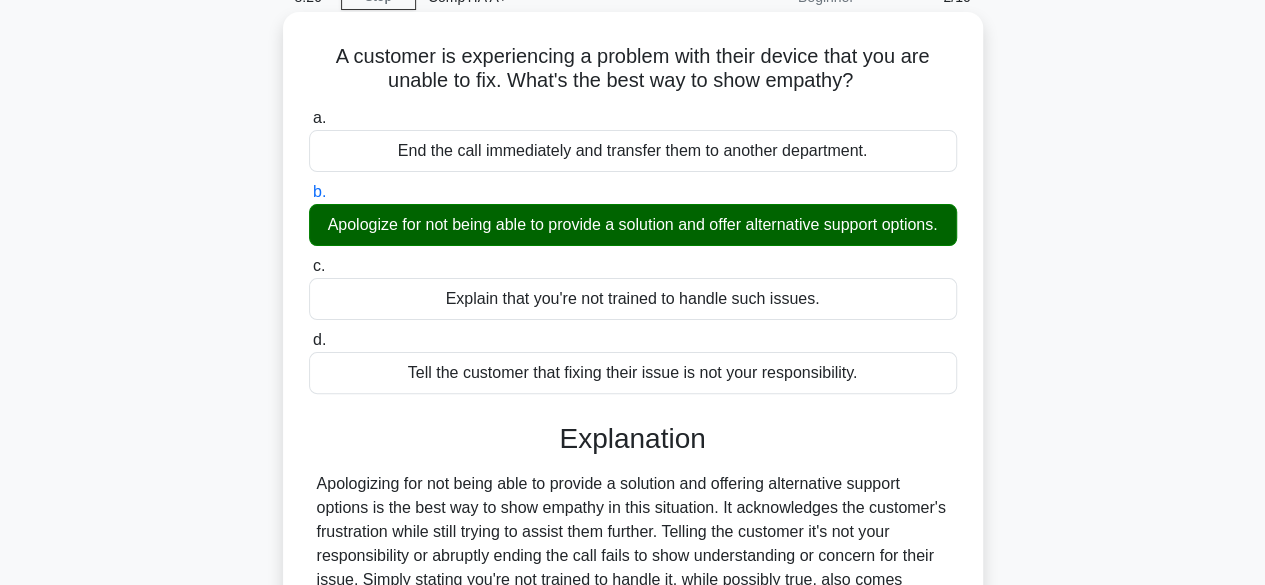 scroll, scrollTop: 400, scrollLeft: 0, axis: vertical 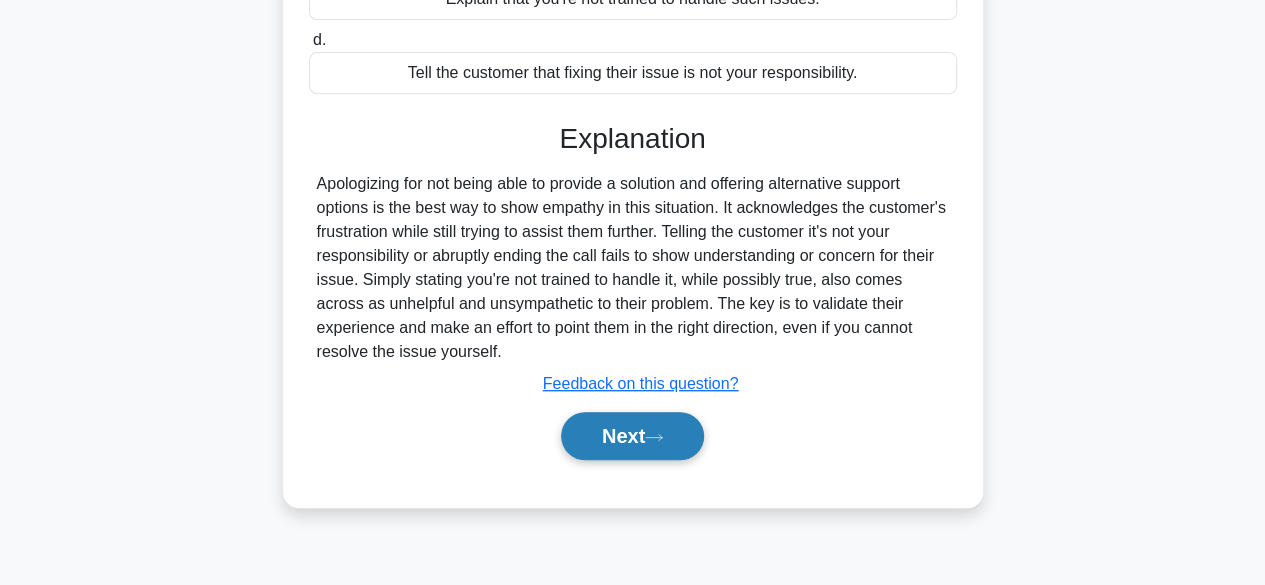 click on "Next" at bounding box center [632, 436] 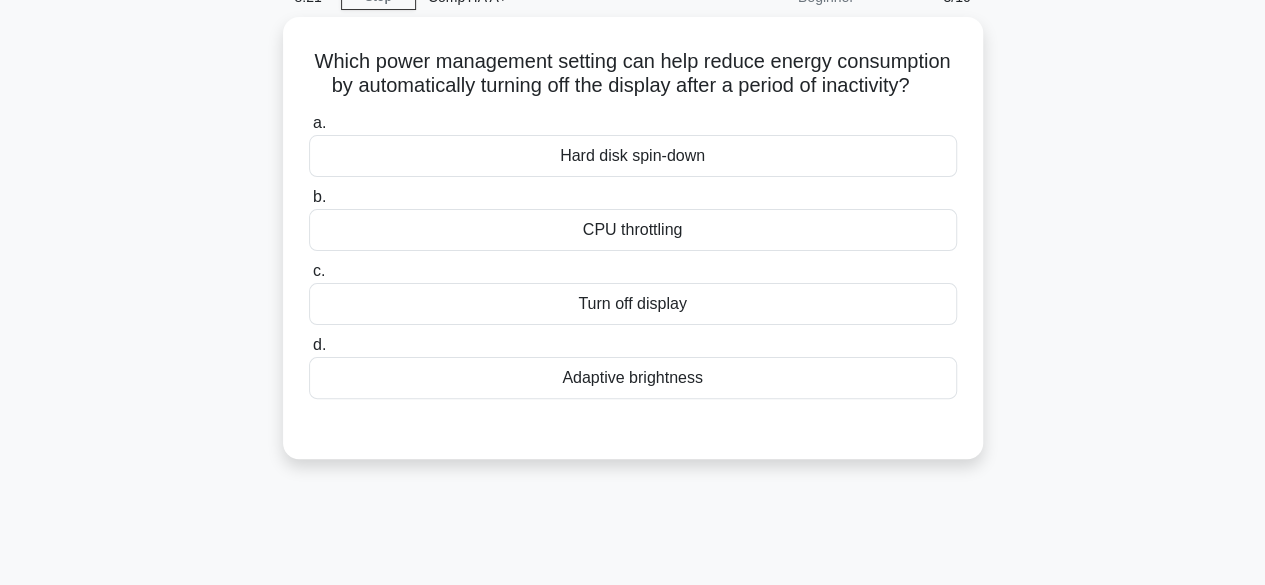 scroll, scrollTop: 0, scrollLeft: 0, axis: both 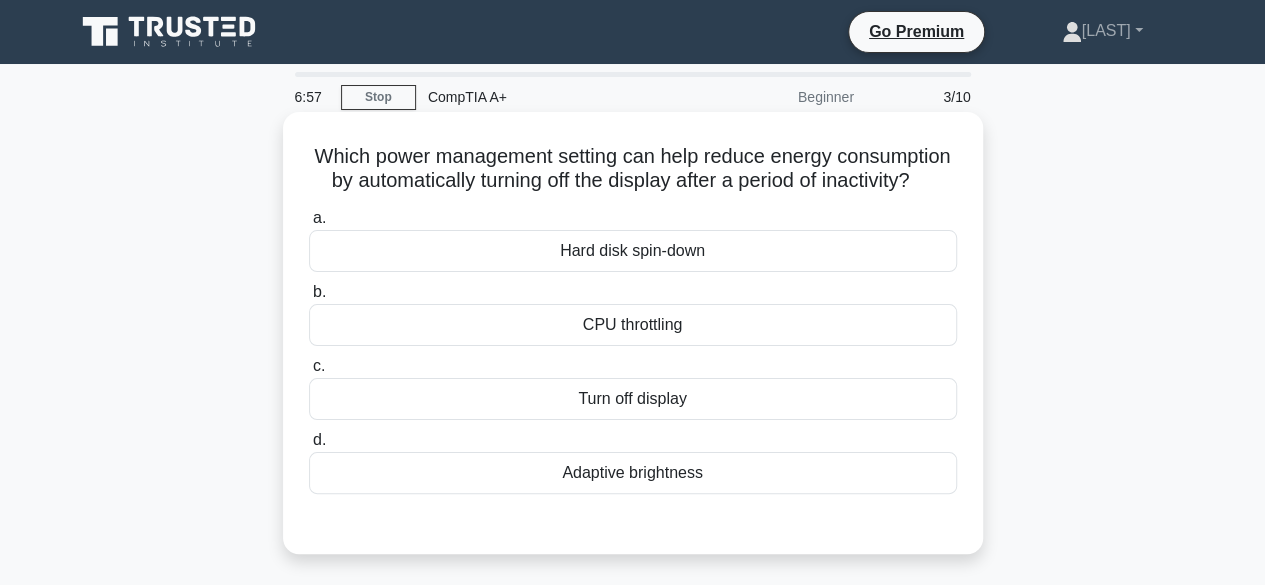 click on "Adaptive brightness" at bounding box center (633, 473) 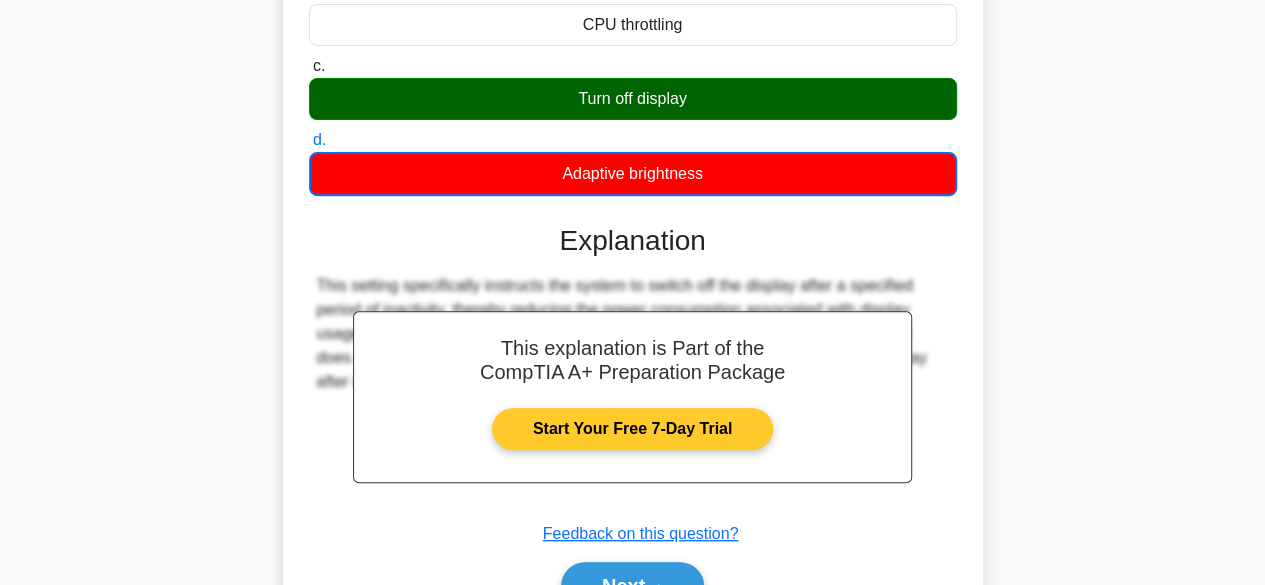 scroll, scrollTop: 495, scrollLeft: 0, axis: vertical 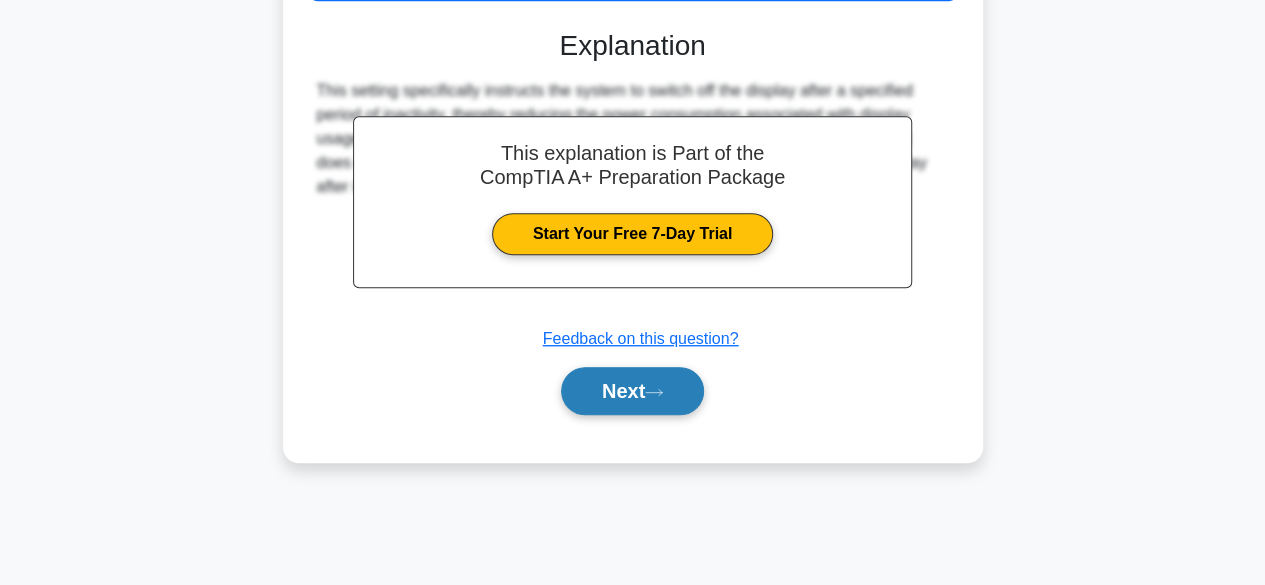 click on "Next" at bounding box center [632, 391] 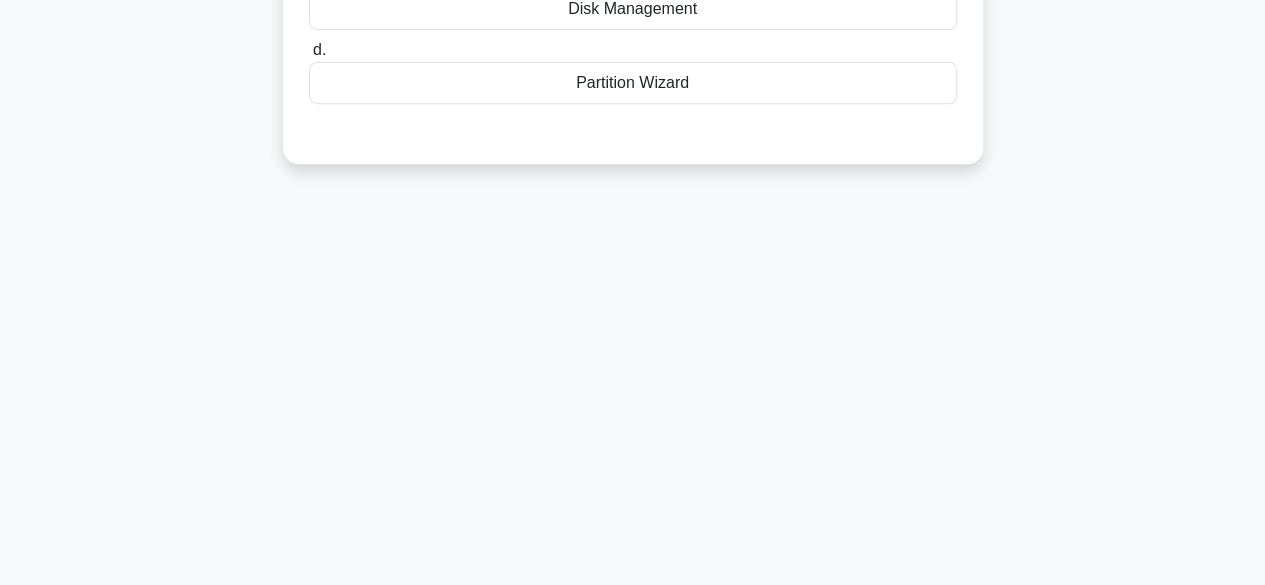 scroll, scrollTop: 95, scrollLeft: 0, axis: vertical 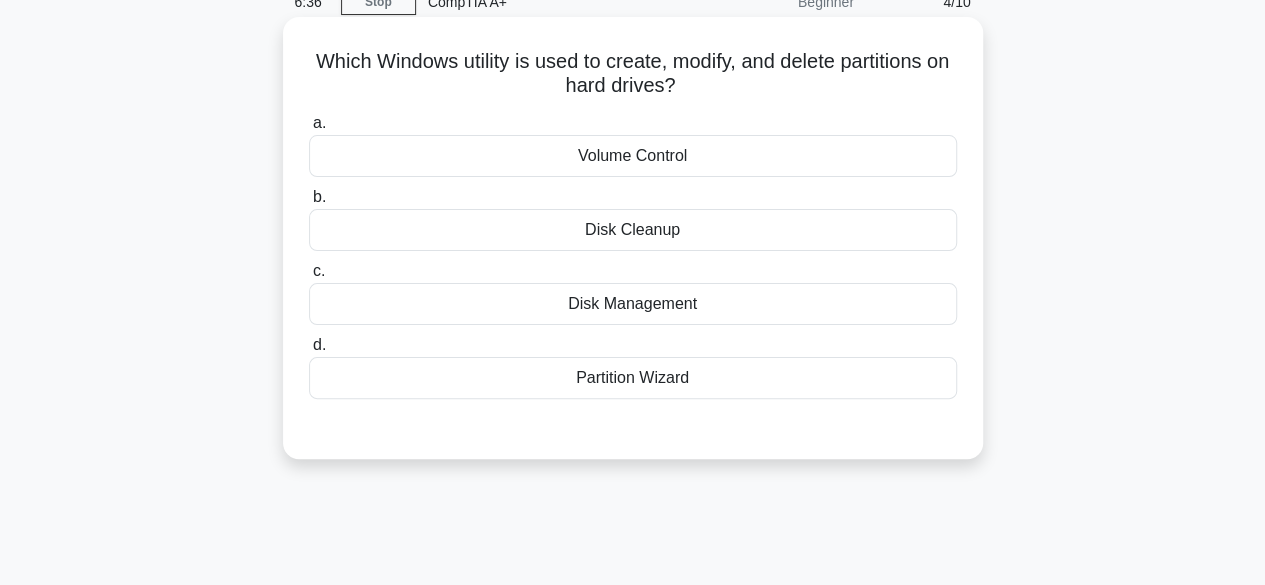 click on "Disk Management" at bounding box center [633, 304] 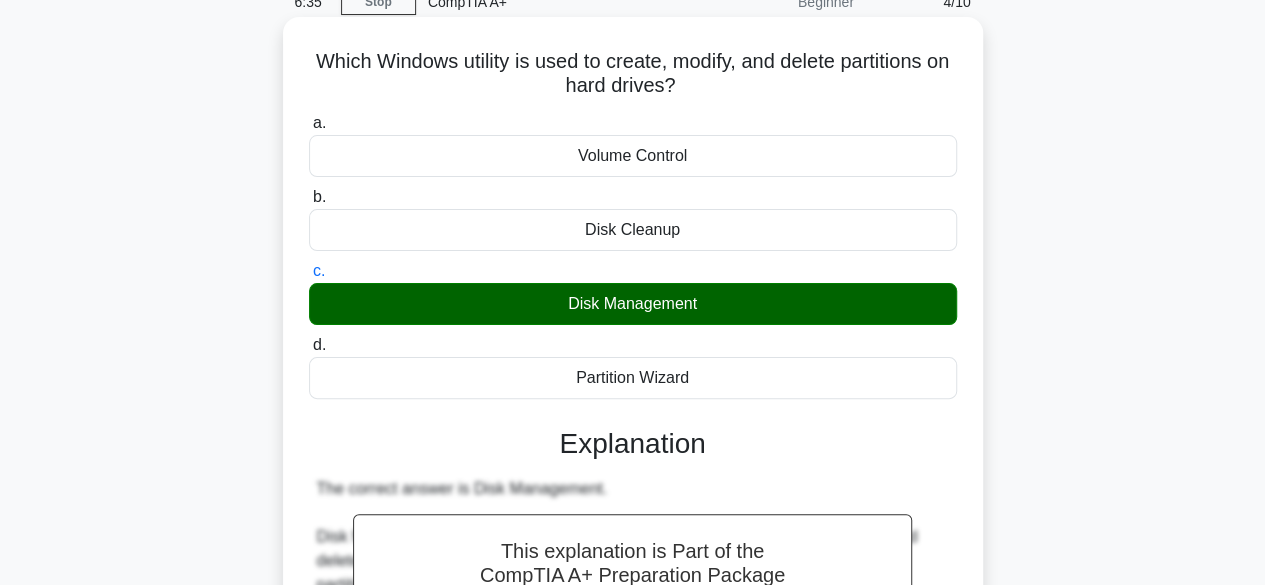 scroll, scrollTop: 495, scrollLeft: 0, axis: vertical 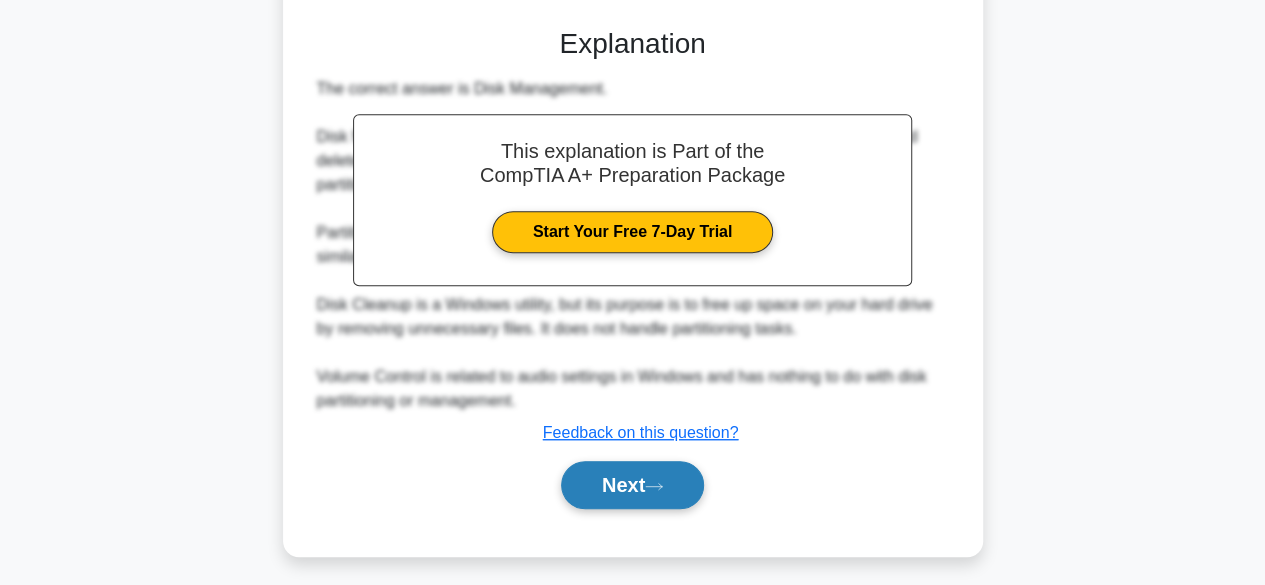 click on "Next" at bounding box center [632, 485] 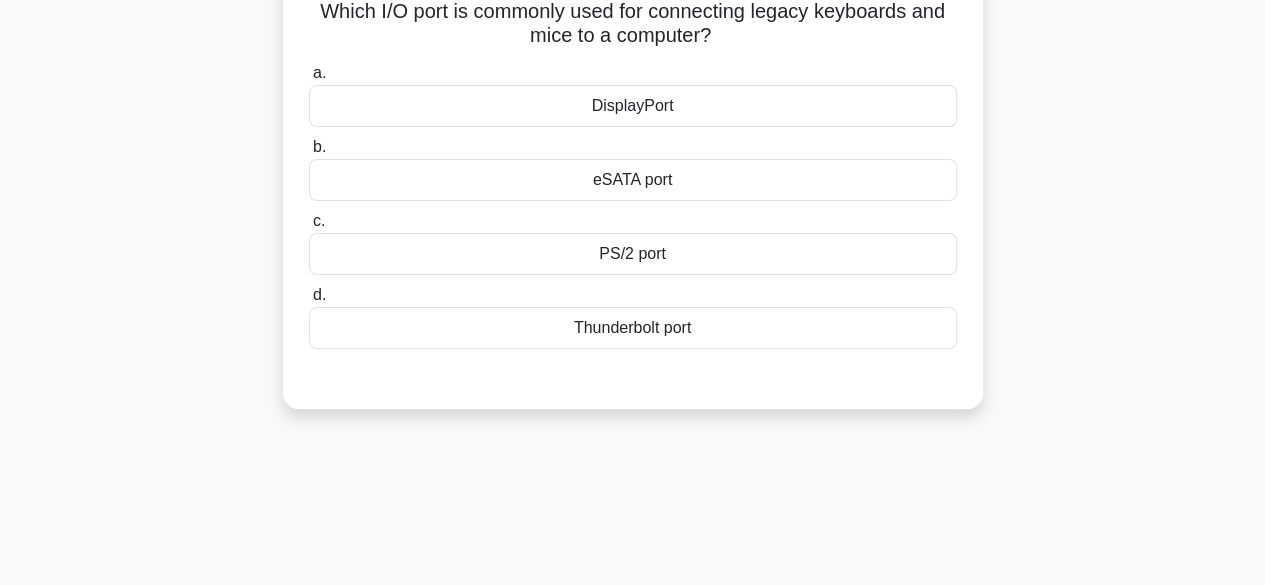 scroll, scrollTop: 95, scrollLeft: 0, axis: vertical 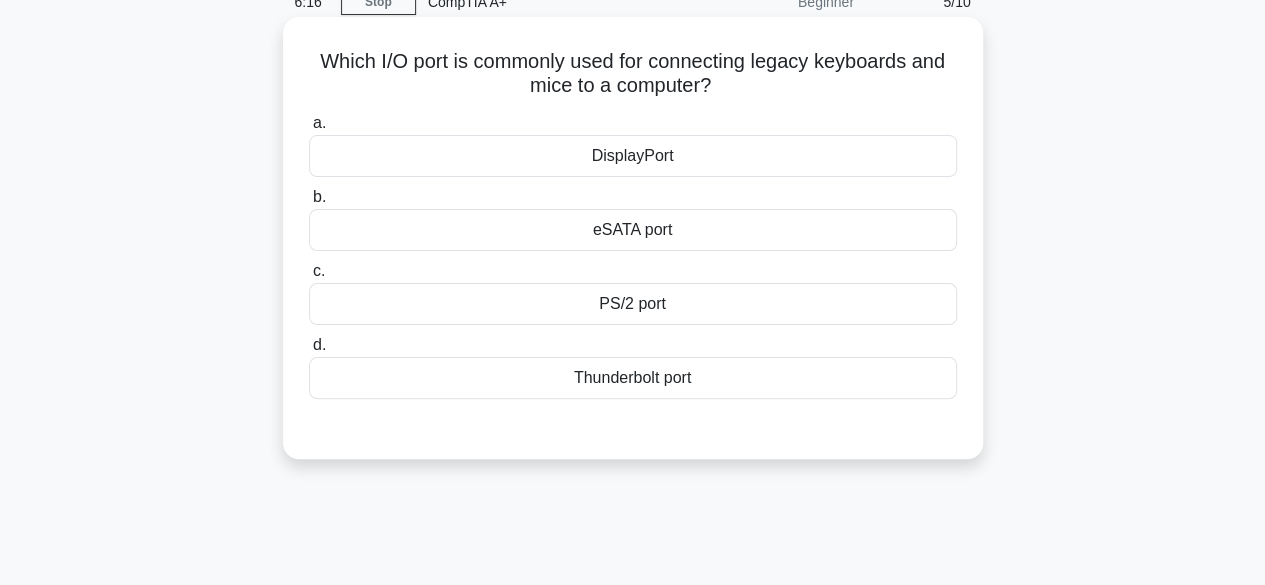 click on "Thunderbolt port" at bounding box center [633, 378] 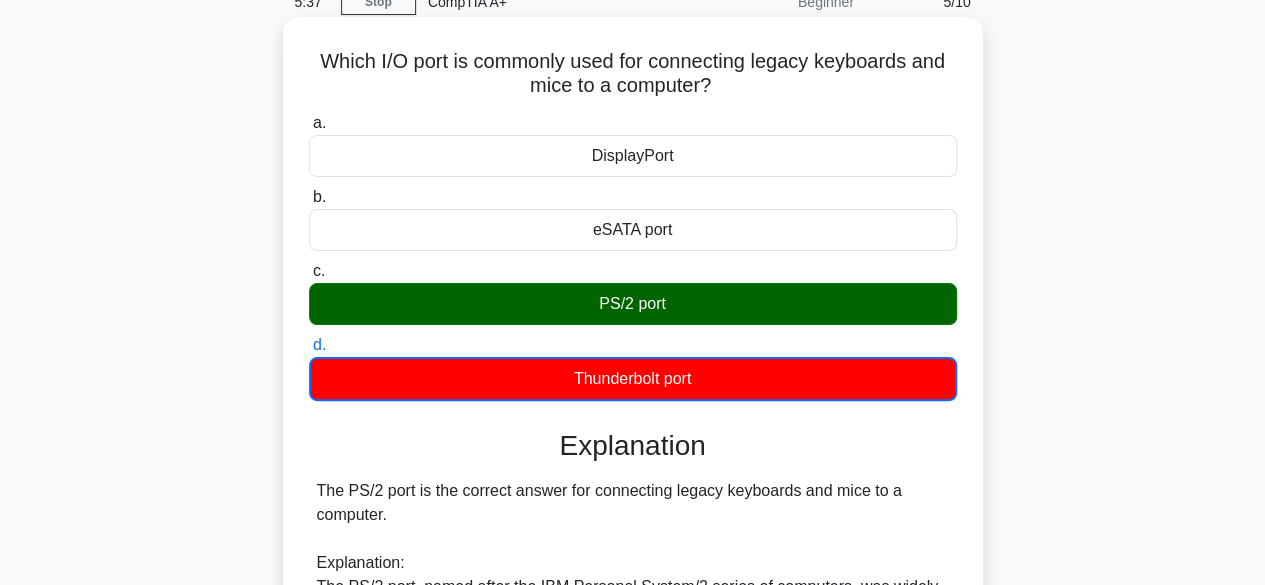 click on "PS/2 port" at bounding box center [633, 304] 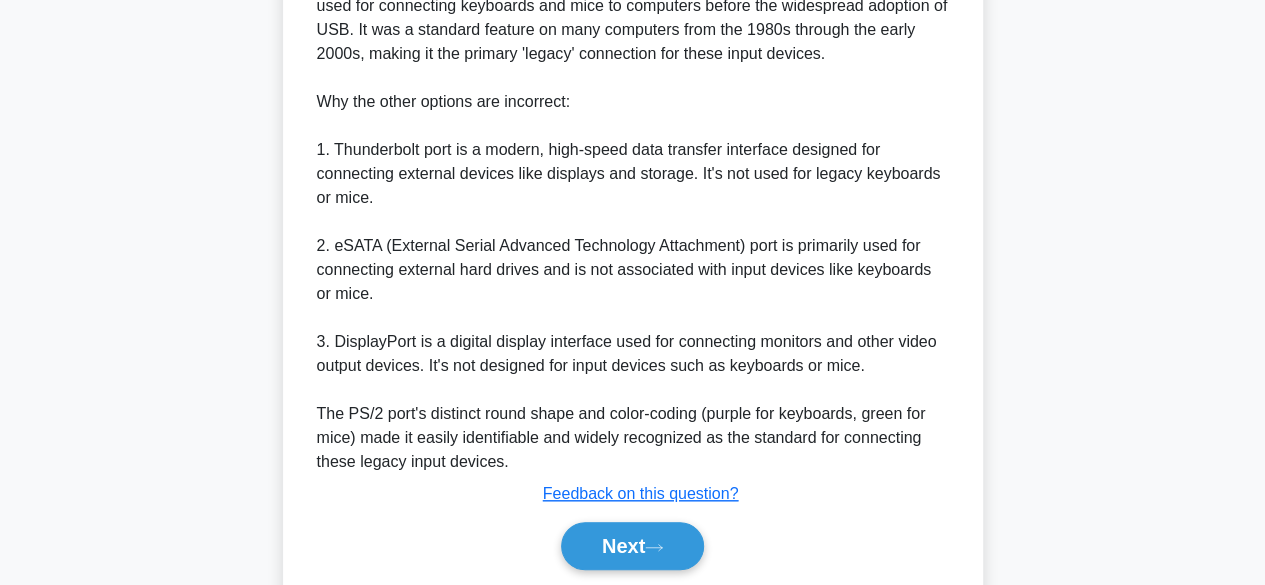 scroll, scrollTop: 765, scrollLeft: 0, axis: vertical 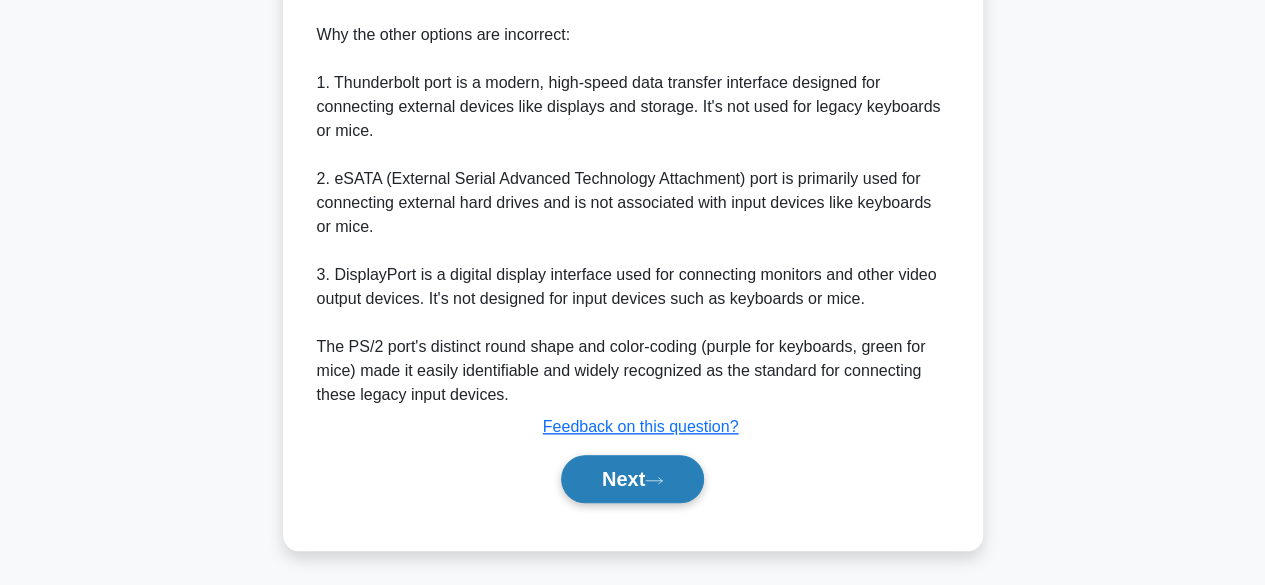 click on "Next" at bounding box center [632, 479] 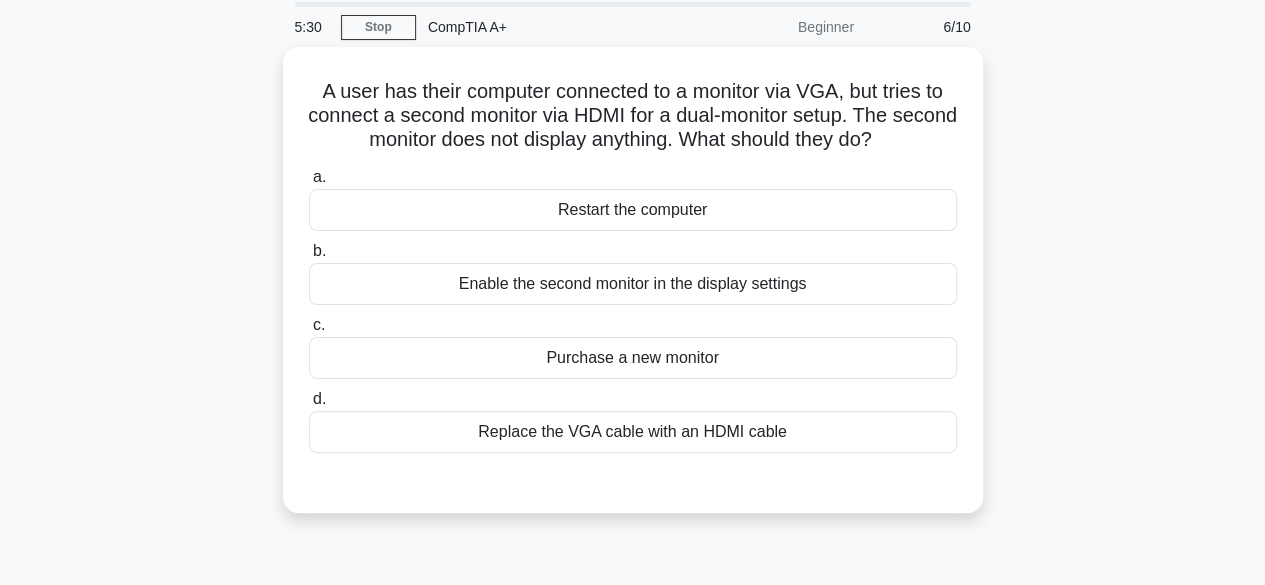 scroll, scrollTop: 0, scrollLeft: 0, axis: both 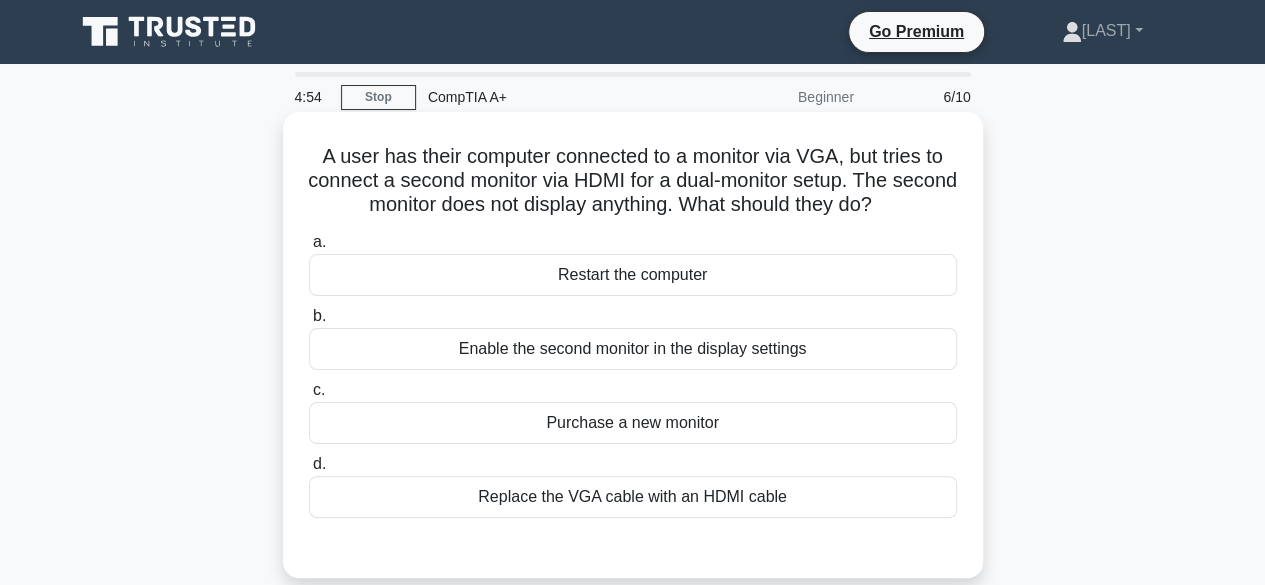 click on "Enable the second monitor in the display settings" at bounding box center [633, 349] 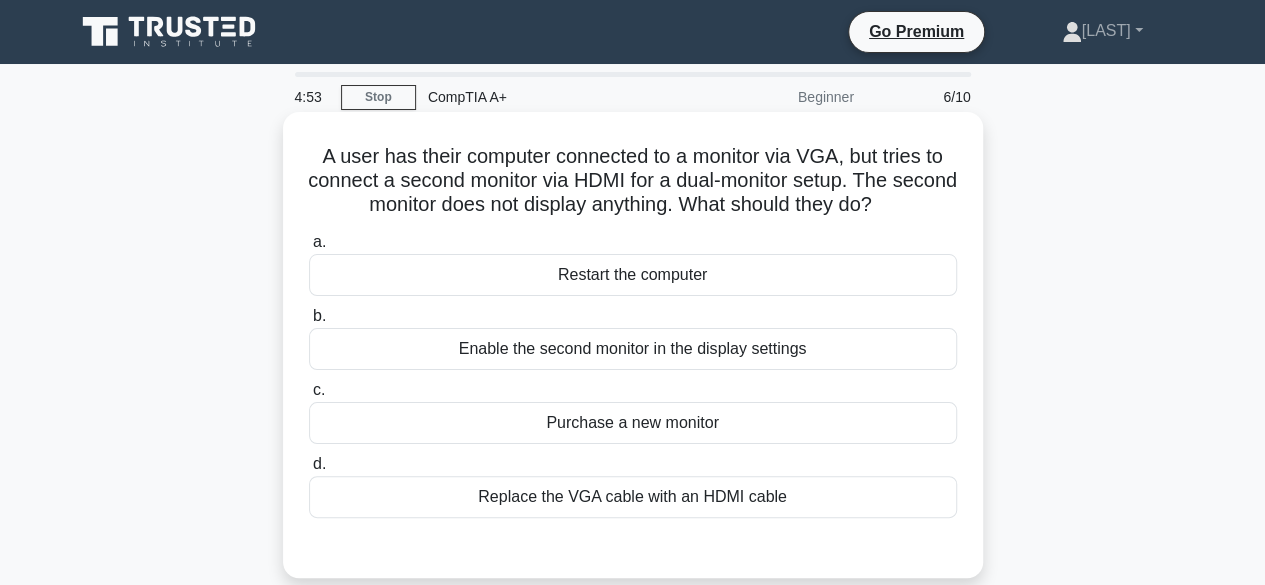 click on "Enable the second monitor in the display settings" at bounding box center [633, 349] 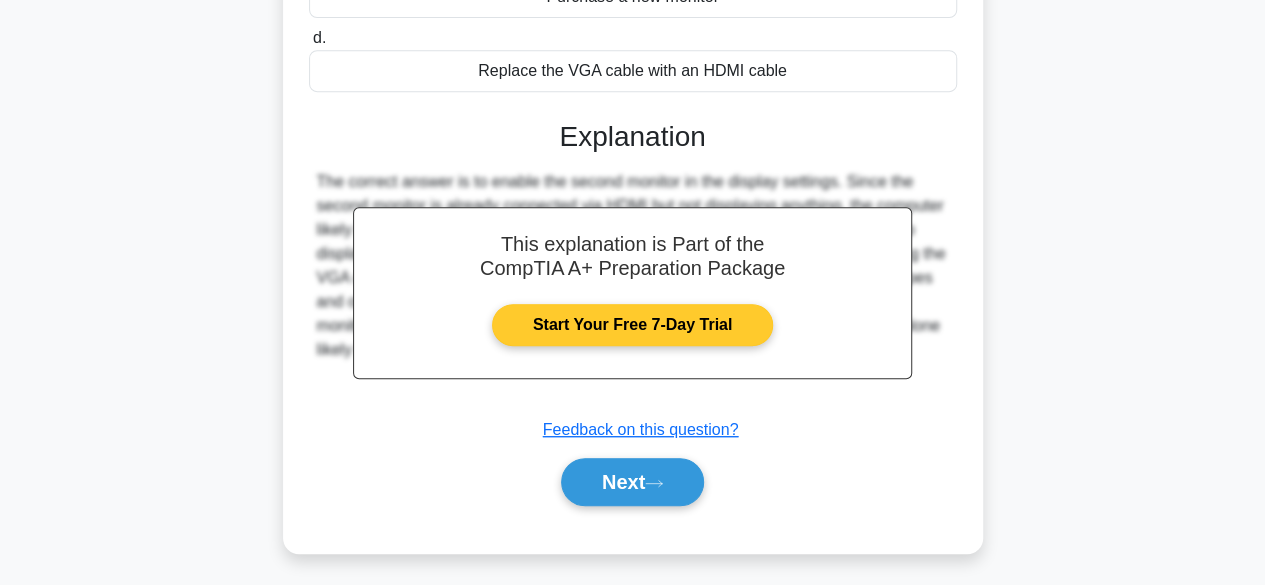 scroll, scrollTop: 495, scrollLeft: 0, axis: vertical 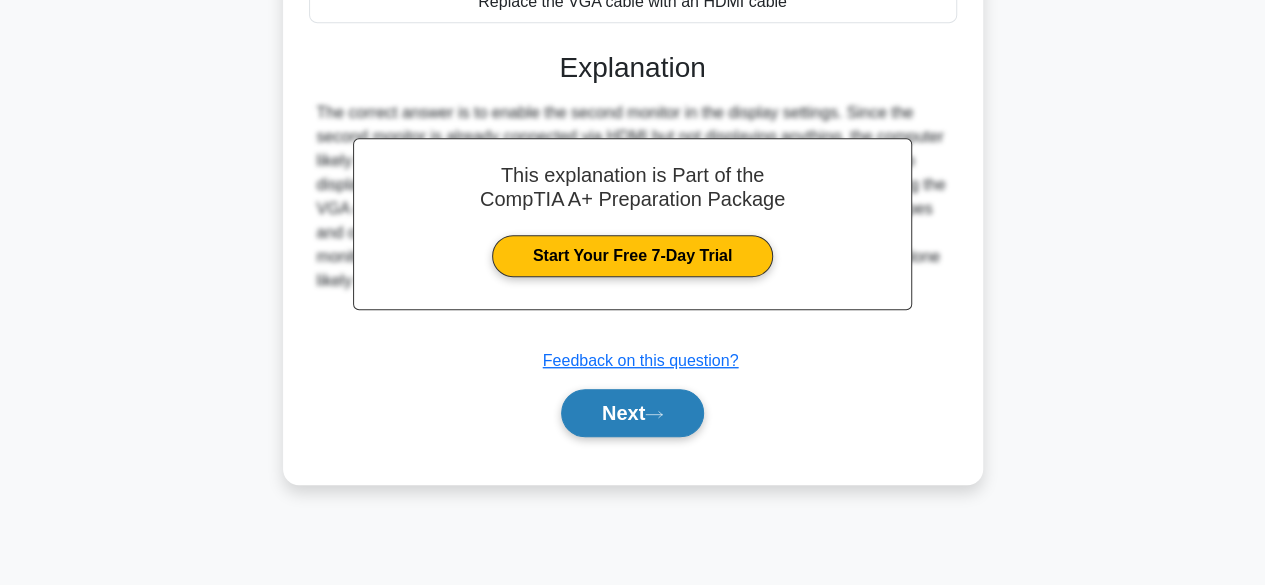 click on "Next" at bounding box center [632, 413] 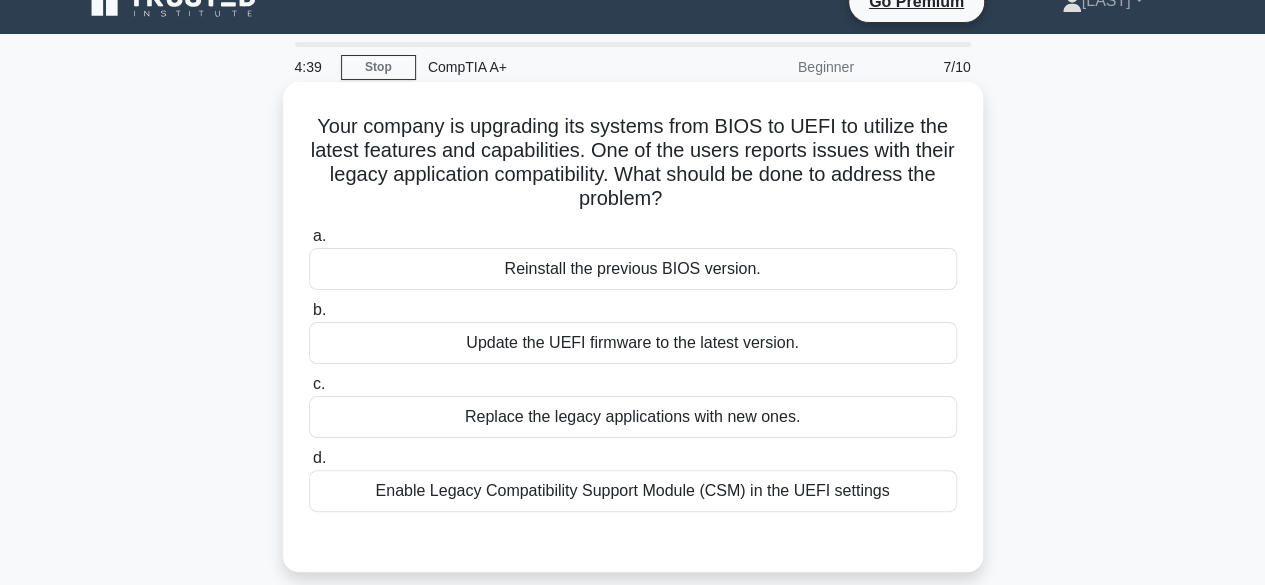 scroll, scrollTop: 0, scrollLeft: 0, axis: both 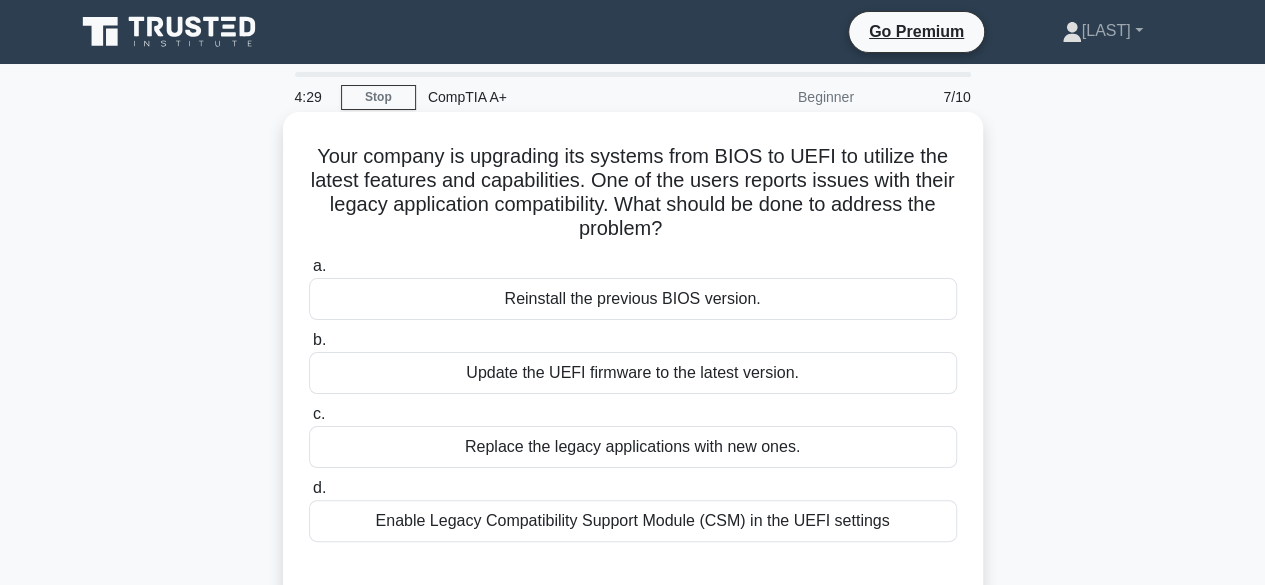 click on "Reinstall the previous BIOS version." at bounding box center (633, 299) 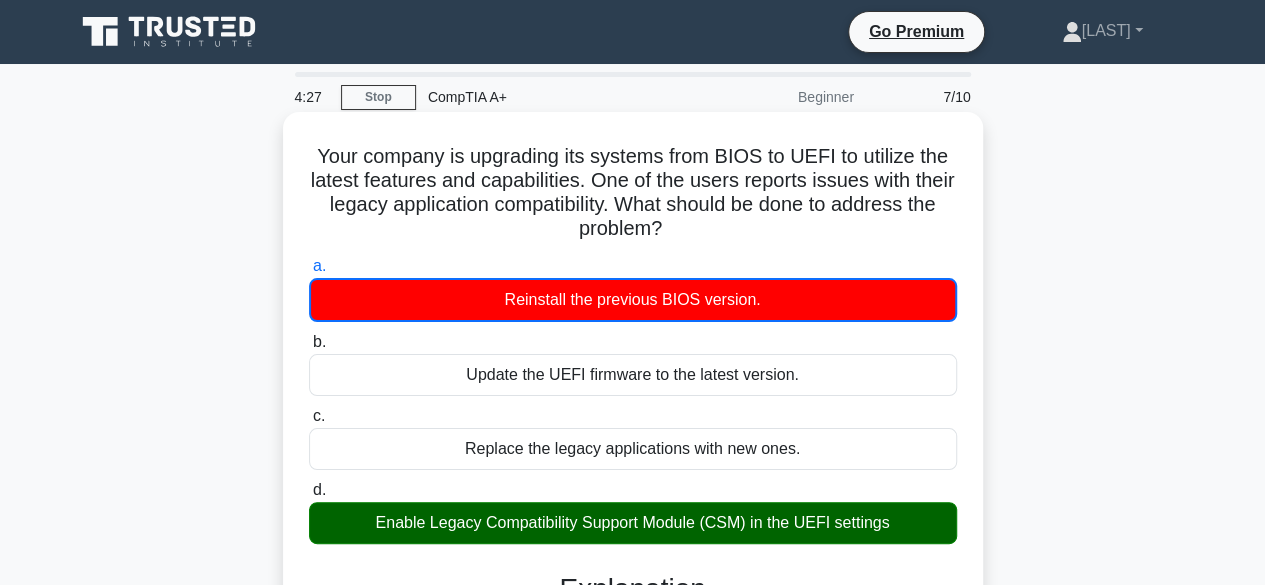 scroll, scrollTop: 400, scrollLeft: 0, axis: vertical 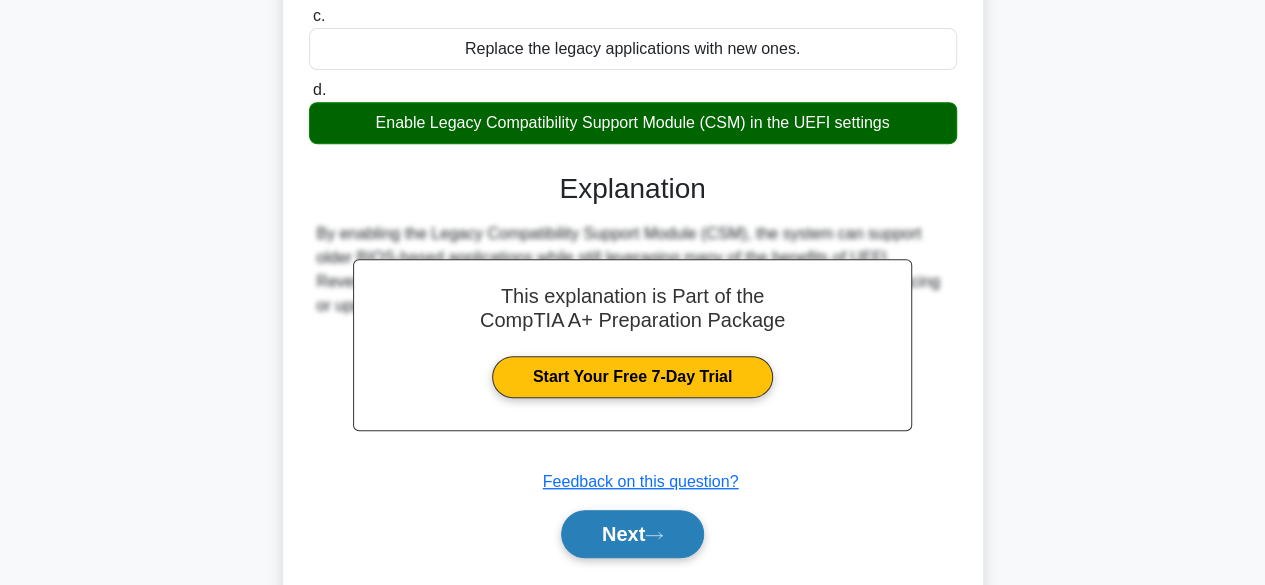 click on "Next" at bounding box center (632, 534) 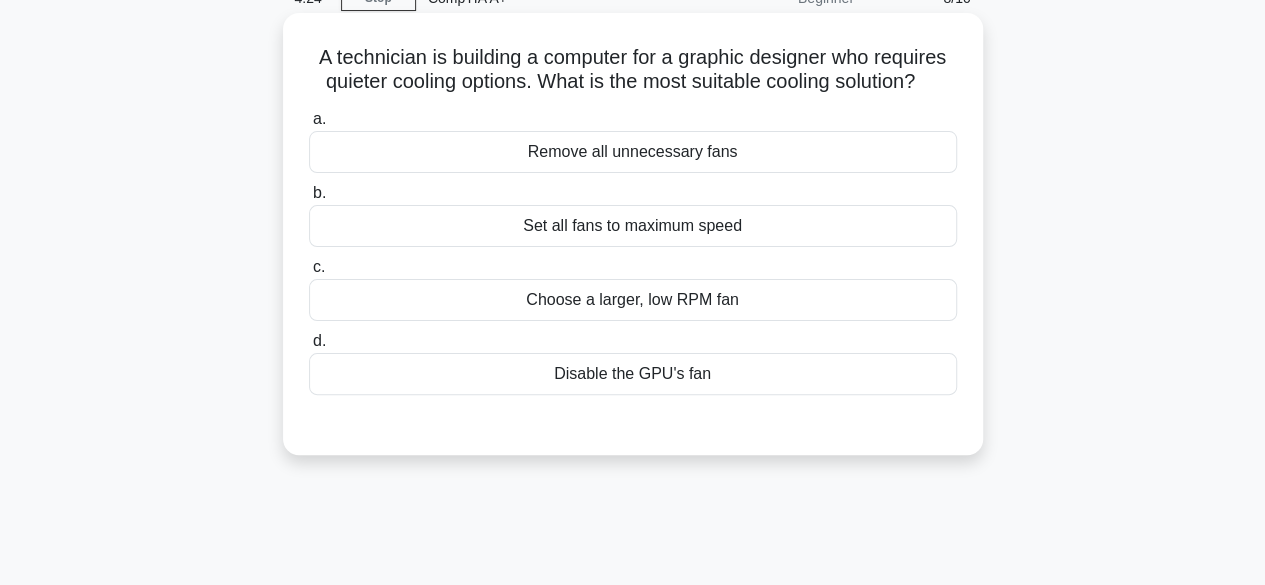 scroll, scrollTop: 0, scrollLeft: 0, axis: both 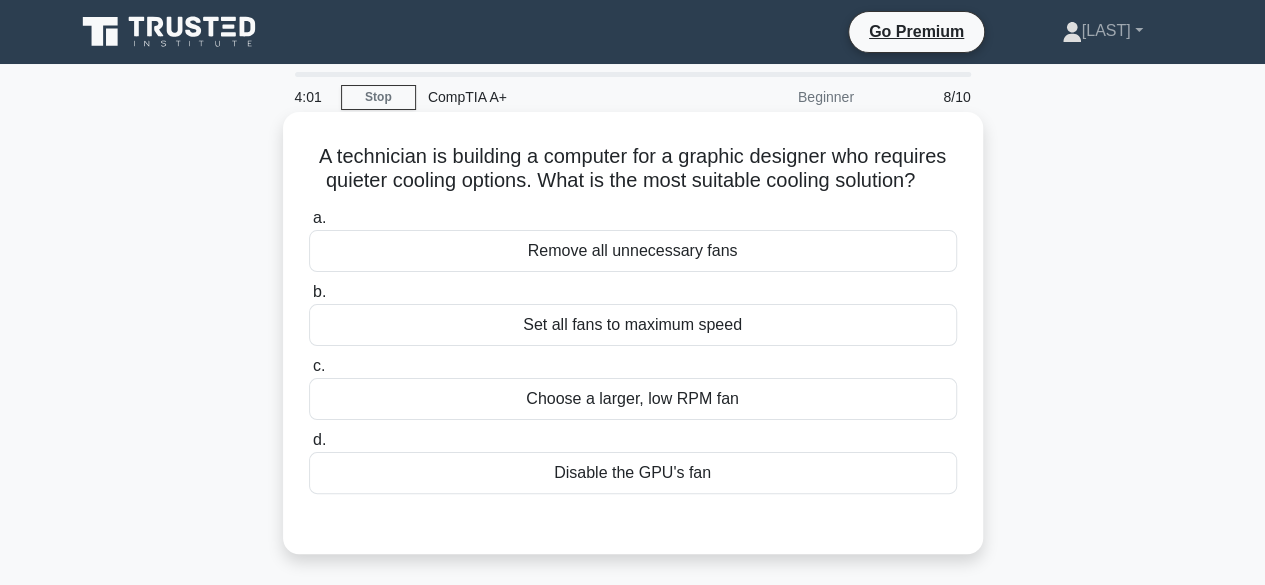 click on "Set all fans to maximum speed" at bounding box center (633, 325) 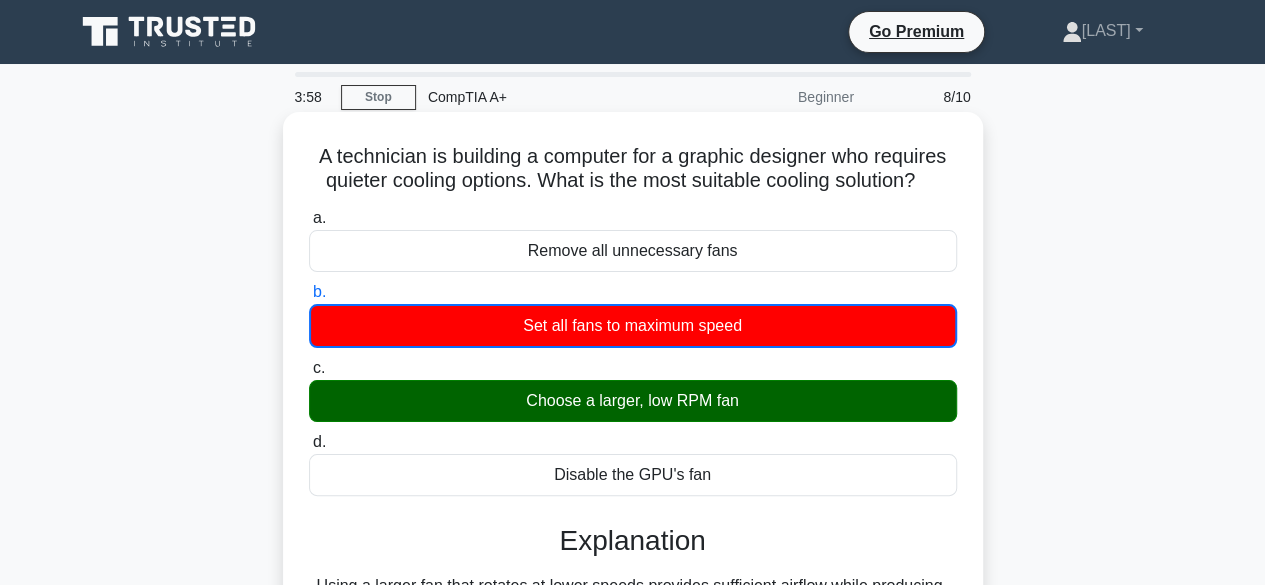 click on "Choose a larger, low RPM fan" at bounding box center (633, 401) 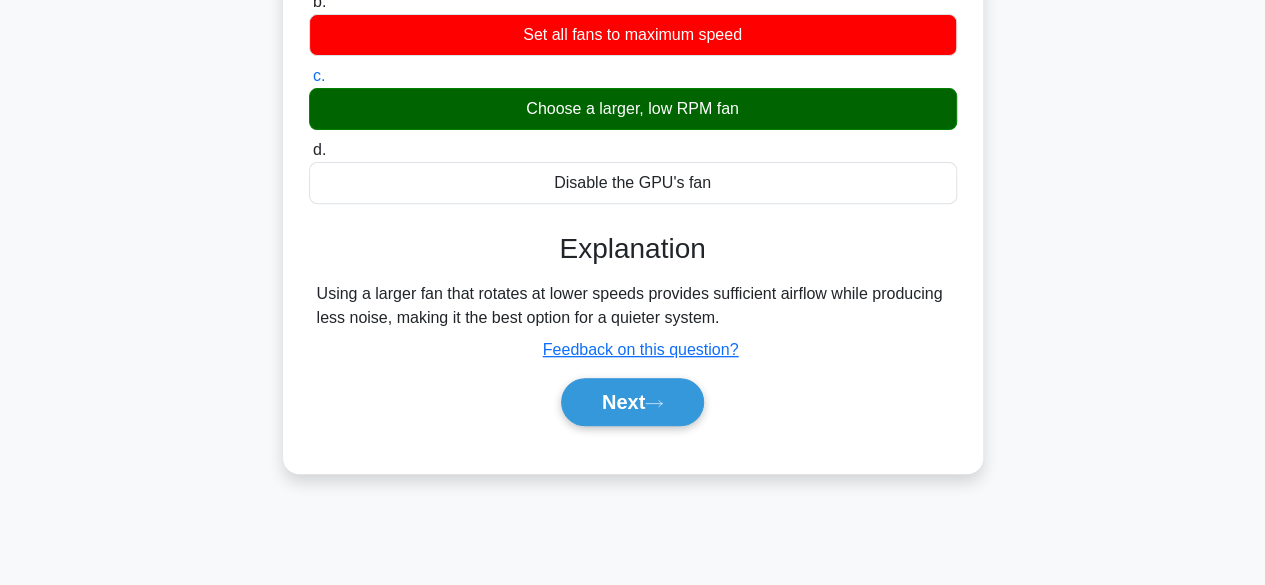 scroll, scrollTop: 300, scrollLeft: 0, axis: vertical 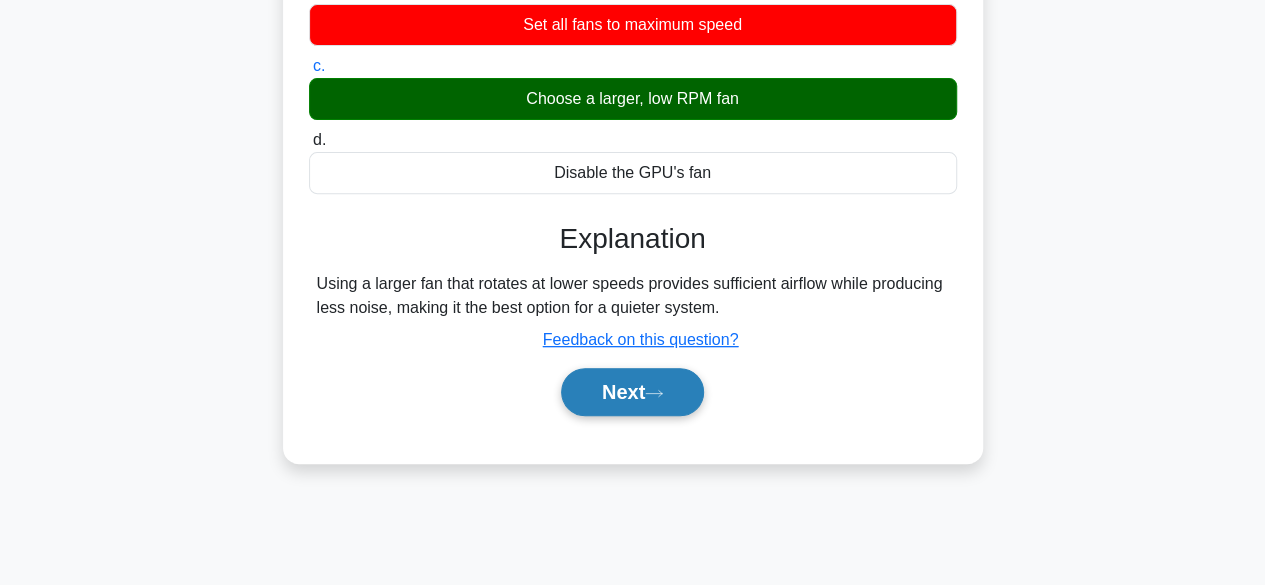 click on "Next" at bounding box center (632, 392) 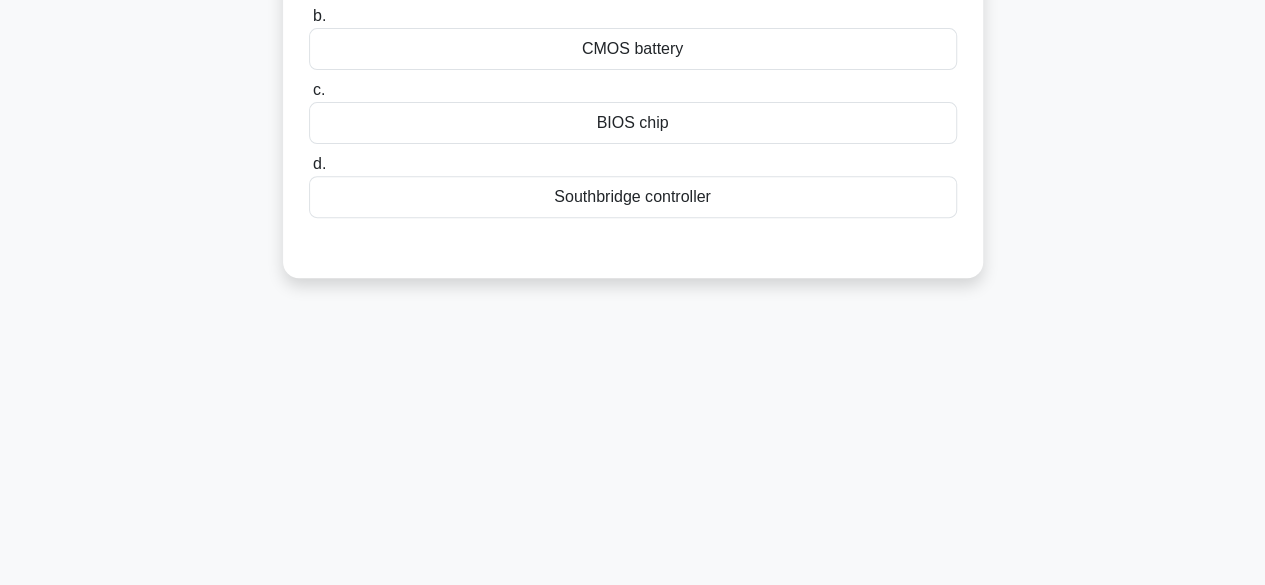 scroll, scrollTop: 100, scrollLeft: 0, axis: vertical 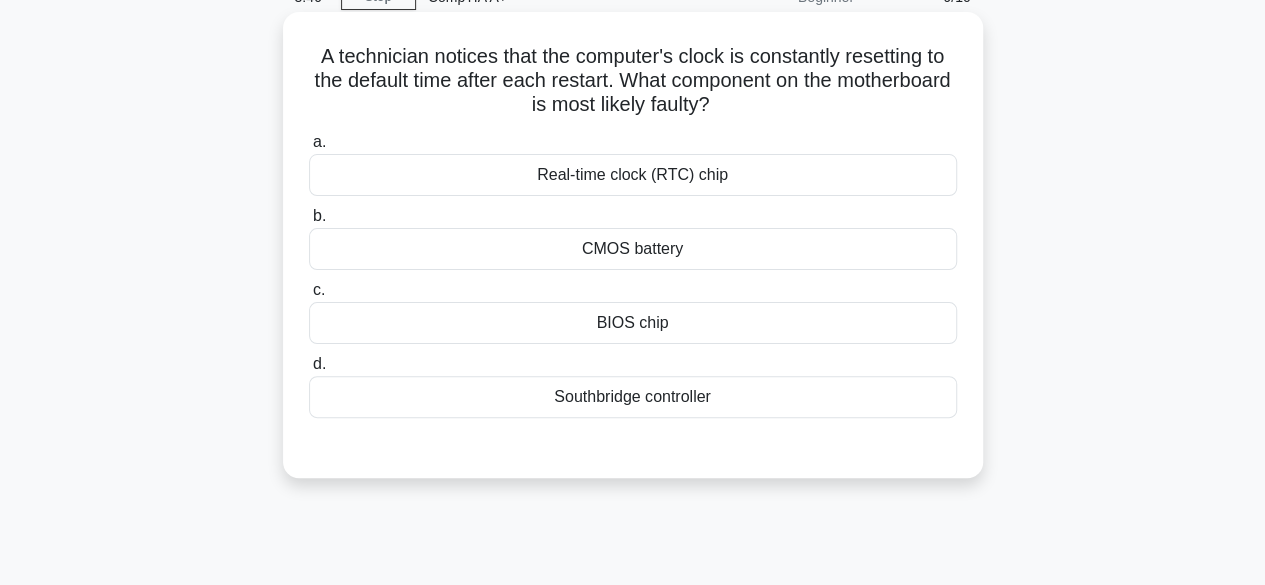 click on "CMOS battery" at bounding box center [633, 249] 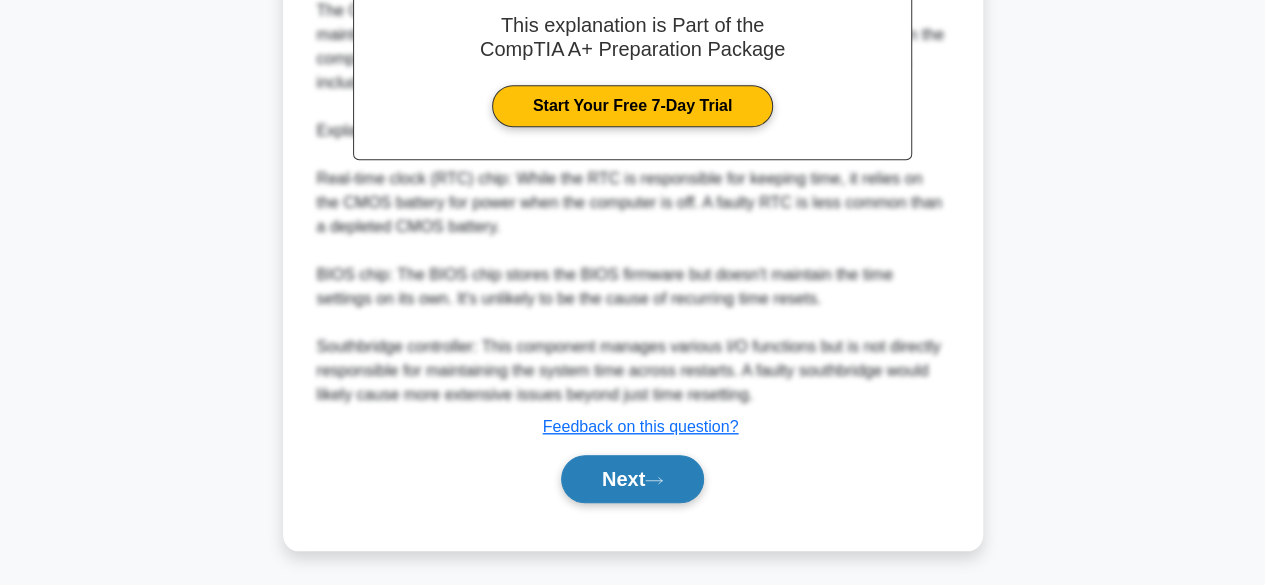click on "Next" at bounding box center (632, 479) 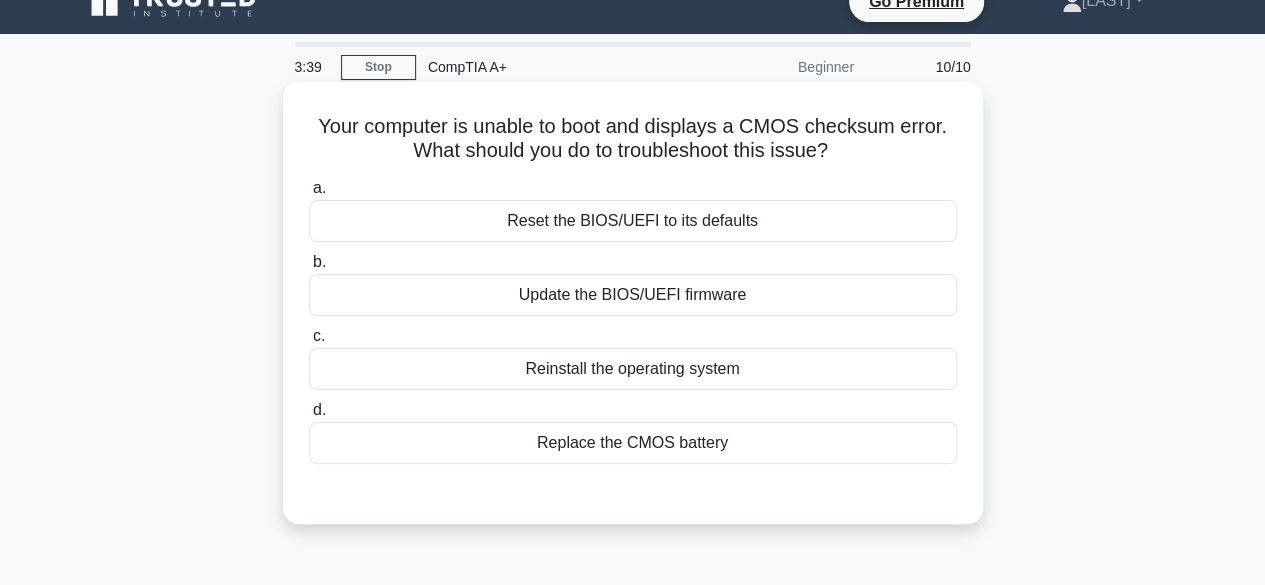 scroll, scrollTop: 0, scrollLeft: 0, axis: both 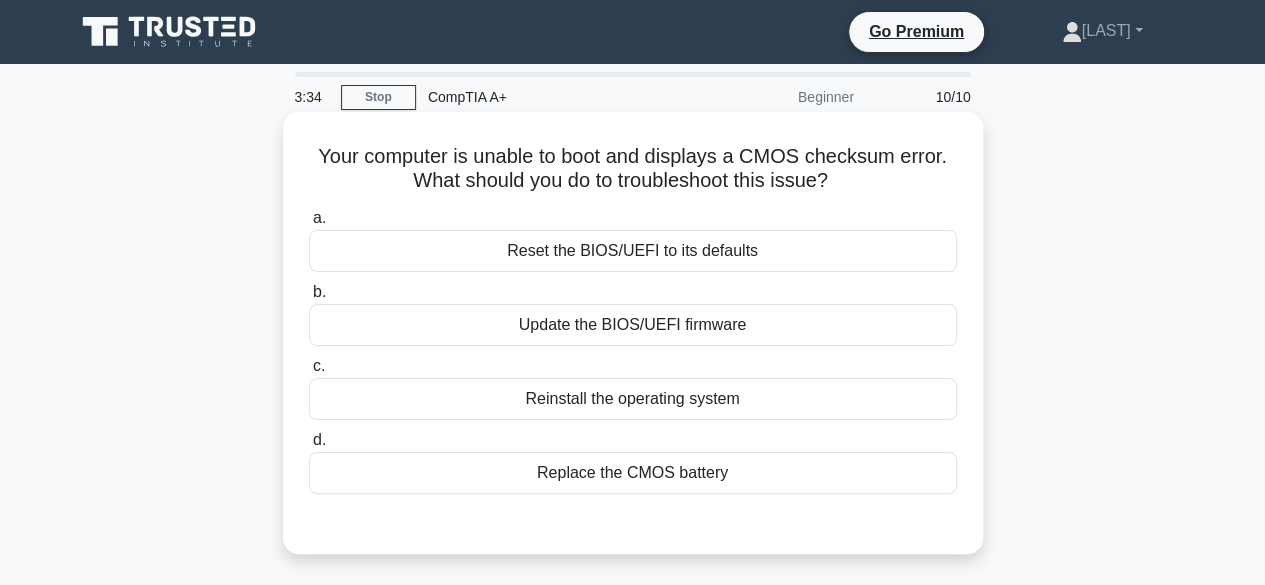 click on "Replace the CMOS battery" at bounding box center (633, 473) 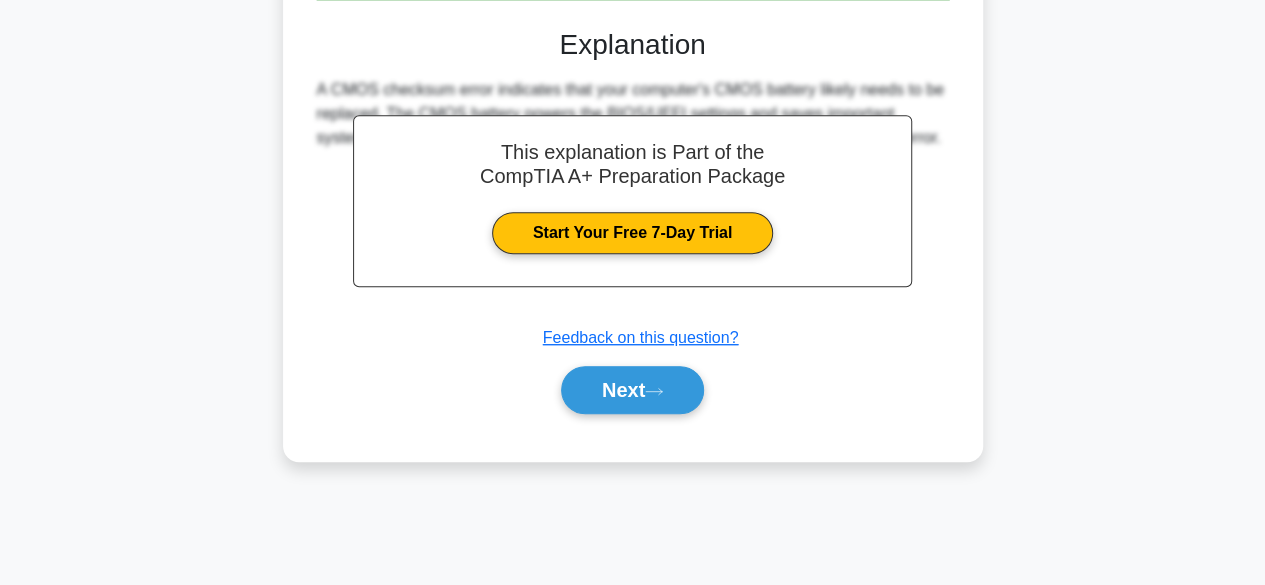 scroll, scrollTop: 495, scrollLeft: 0, axis: vertical 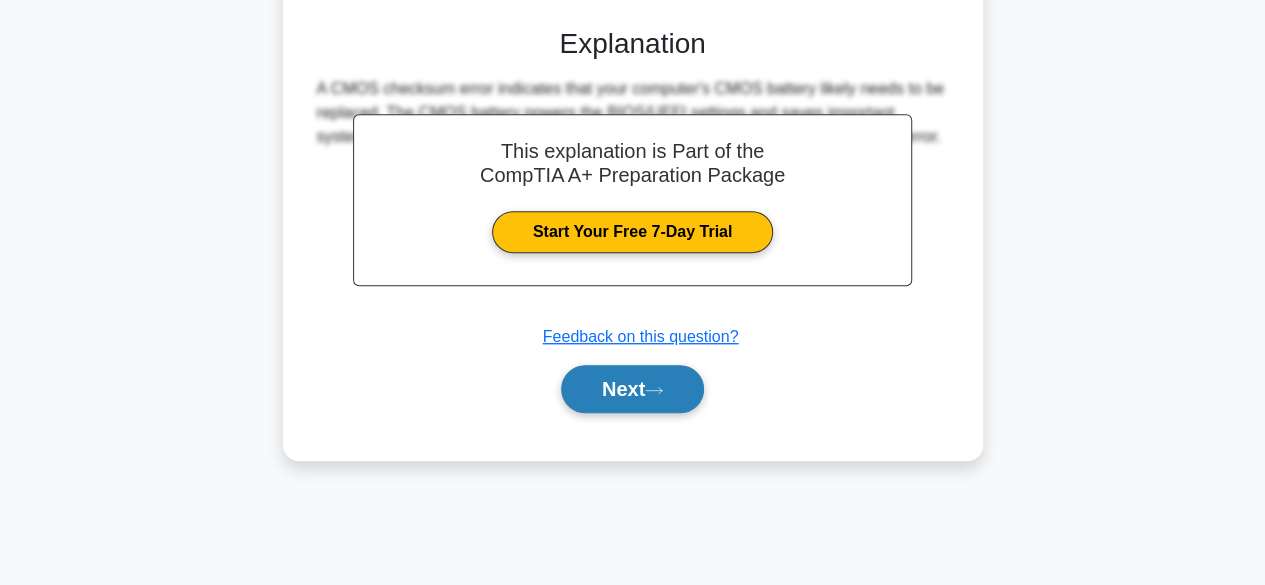 click on "Next" at bounding box center (632, 389) 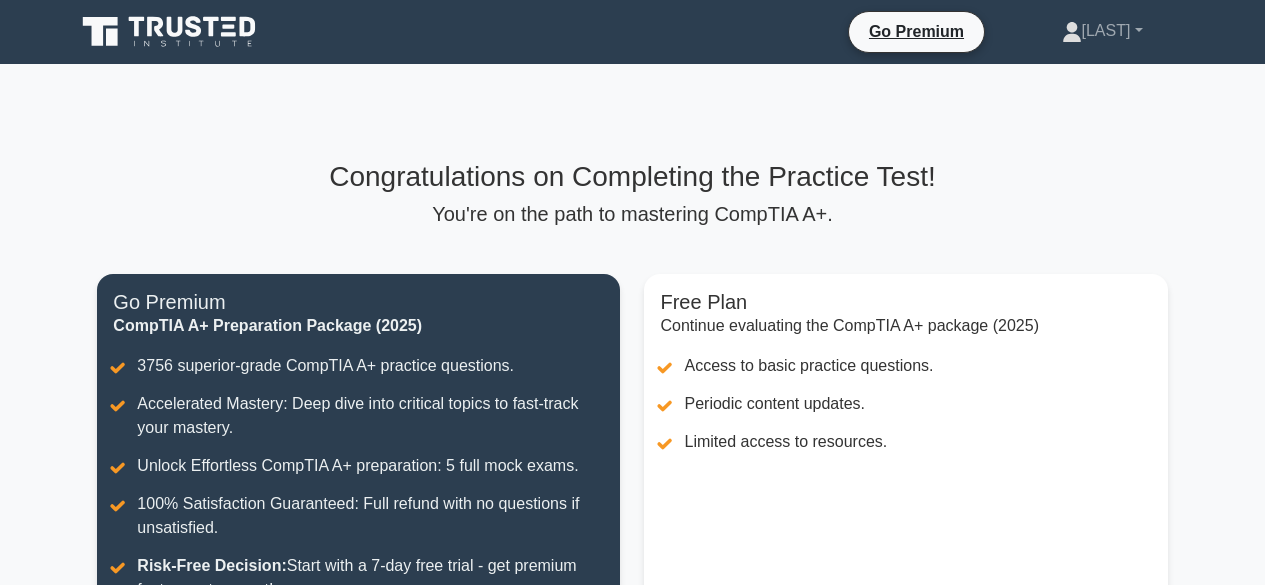 scroll, scrollTop: 0, scrollLeft: 0, axis: both 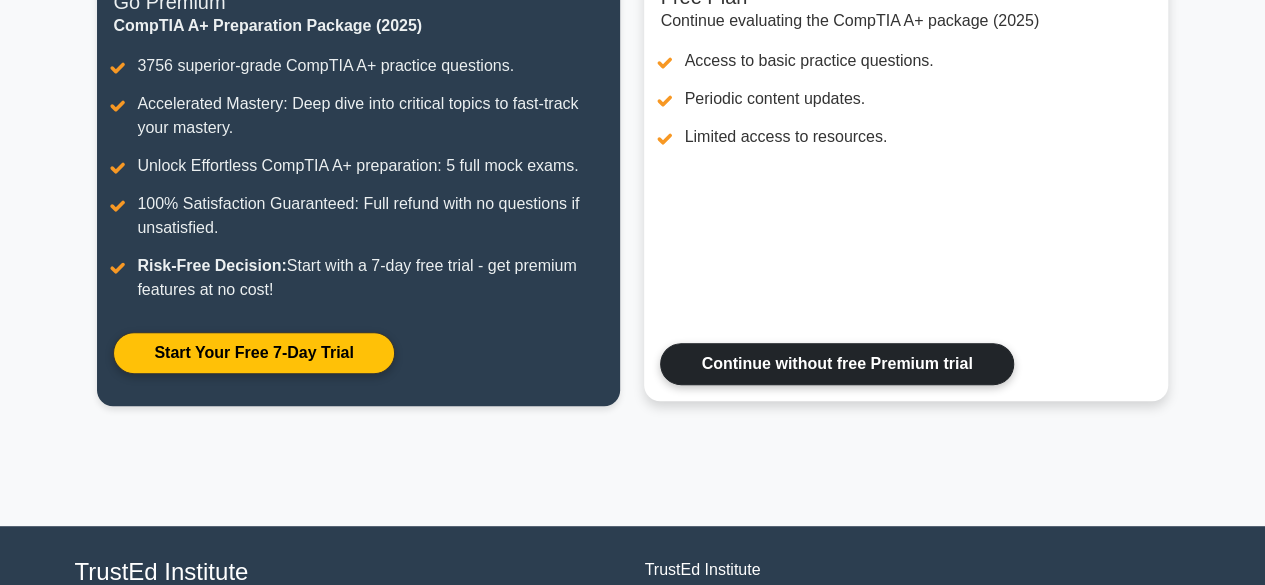 click on "Continue without free Premium trial" at bounding box center [836, 364] 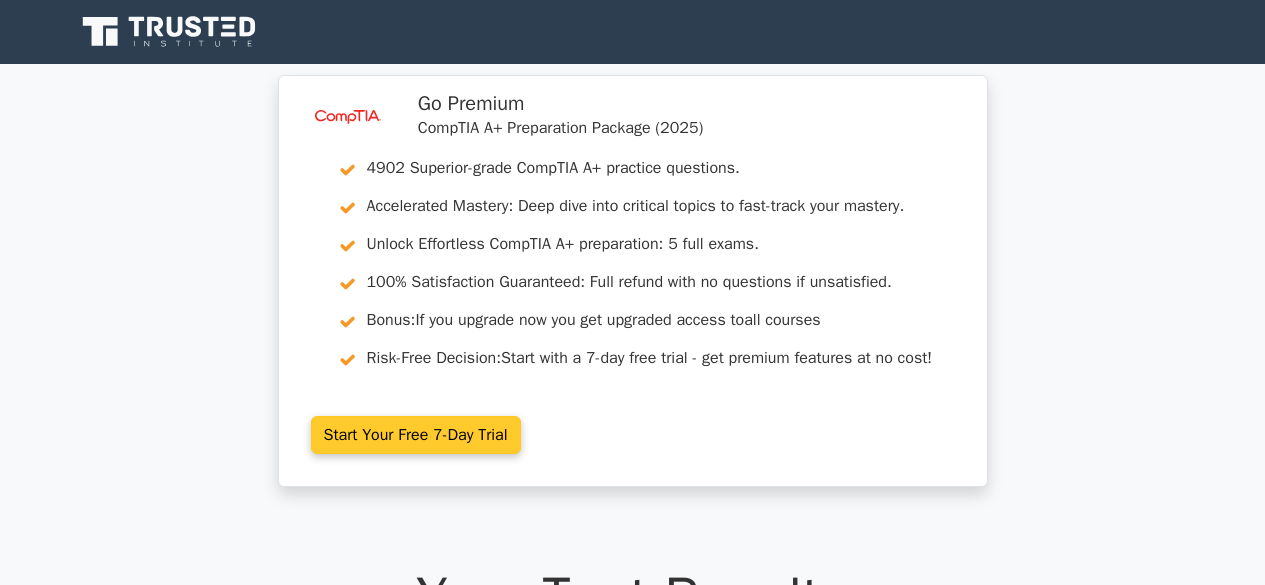 scroll, scrollTop: 0, scrollLeft: 0, axis: both 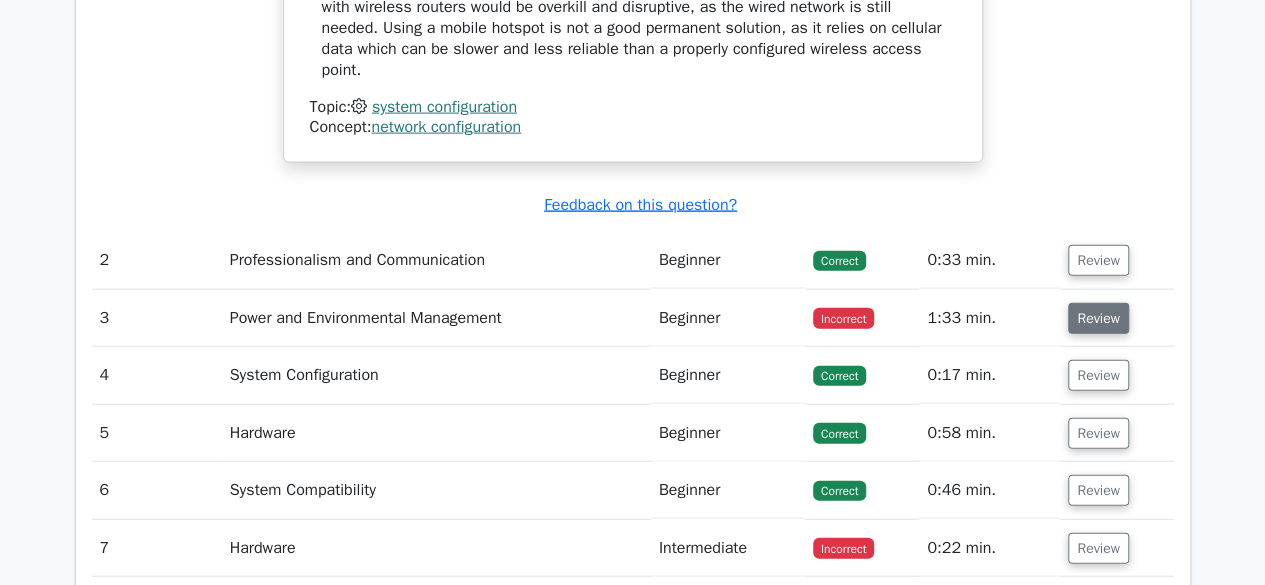 click on "Review" at bounding box center (1098, 318) 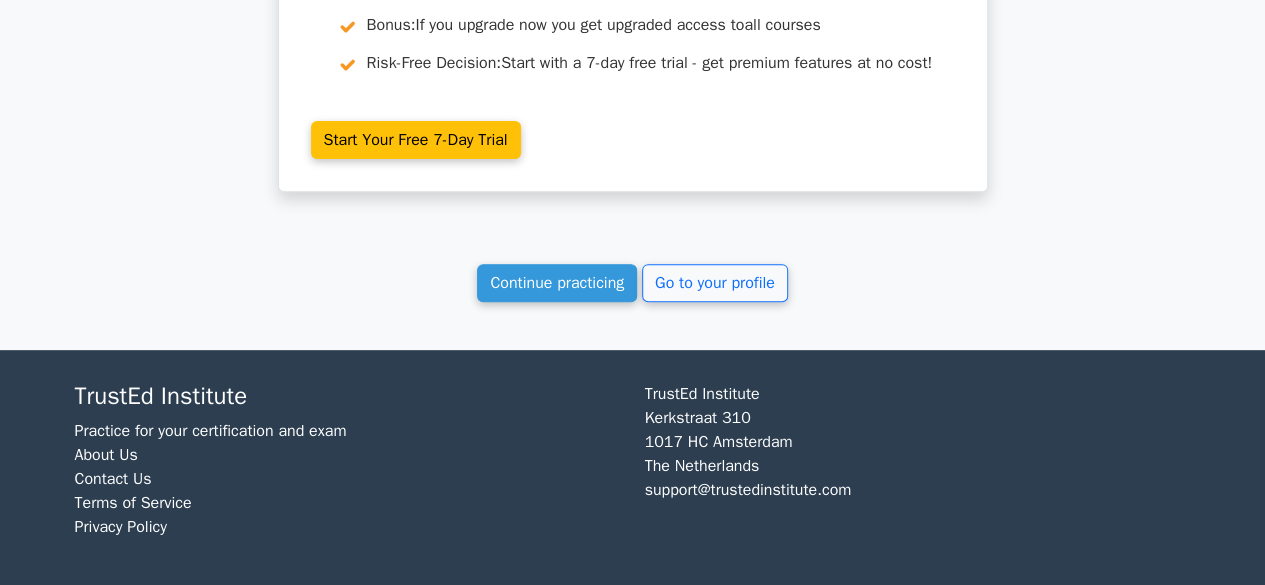 scroll, scrollTop: 4088, scrollLeft: 0, axis: vertical 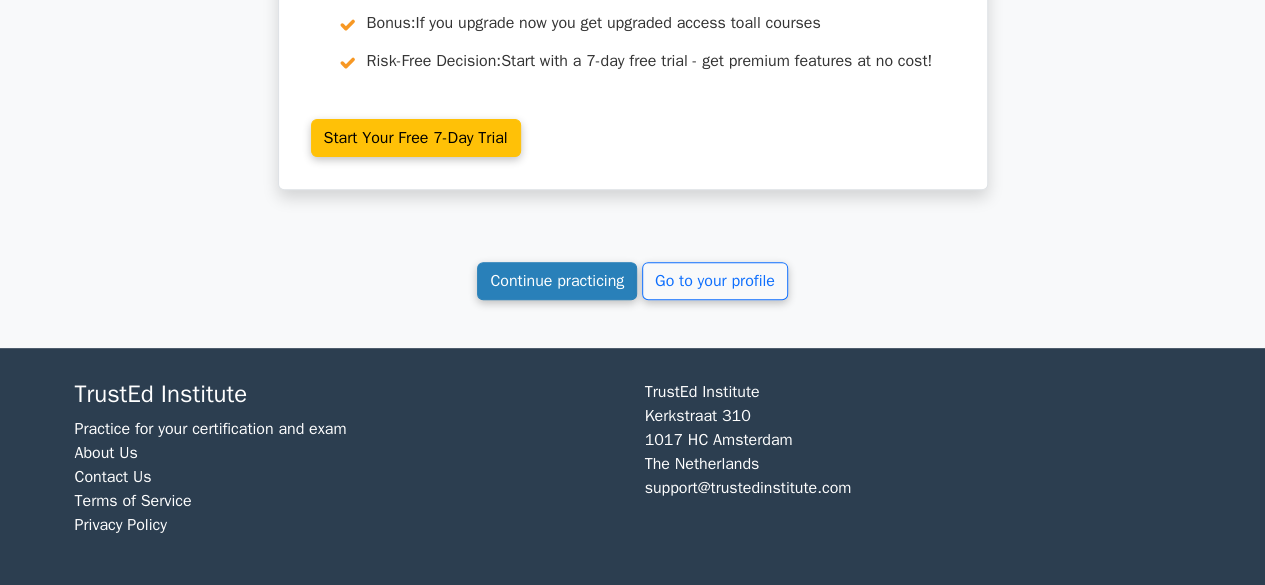 click on "Continue practicing" at bounding box center (557, 281) 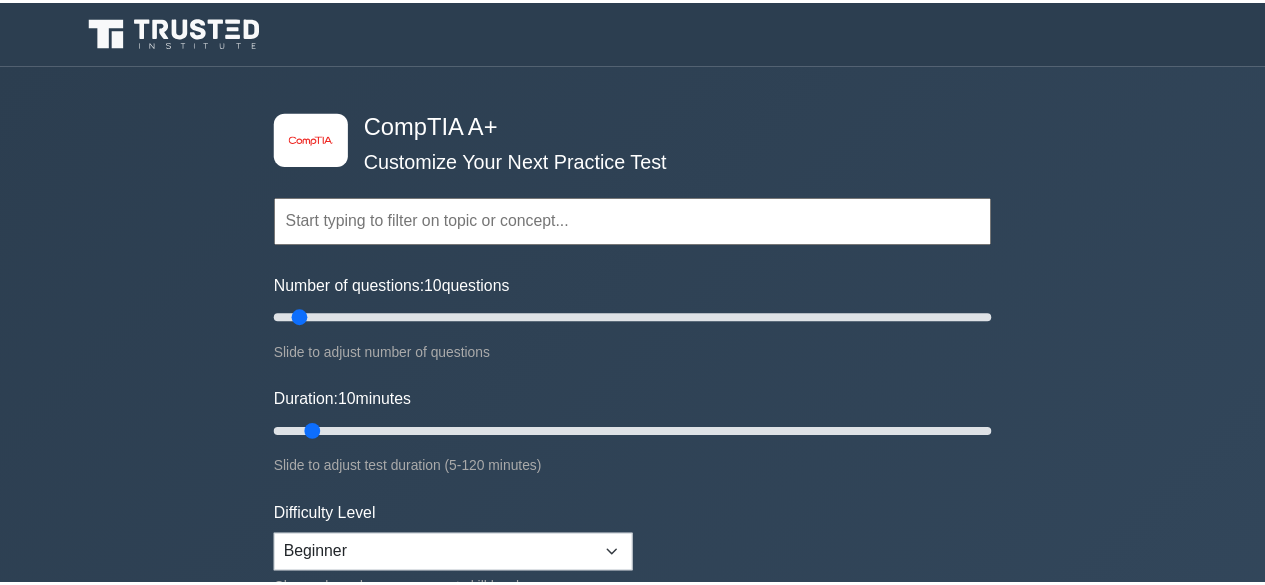 scroll, scrollTop: 0, scrollLeft: 0, axis: both 